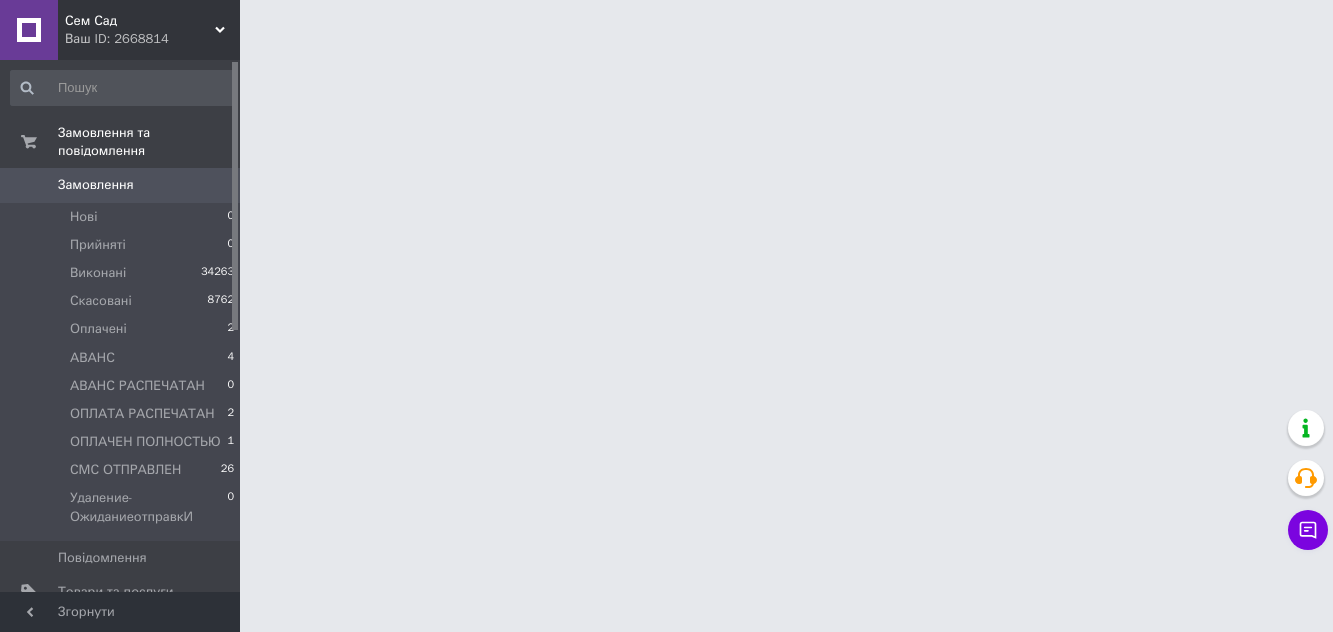 scroll, scrollTop: 0, scrollLeft: 0, axis: both 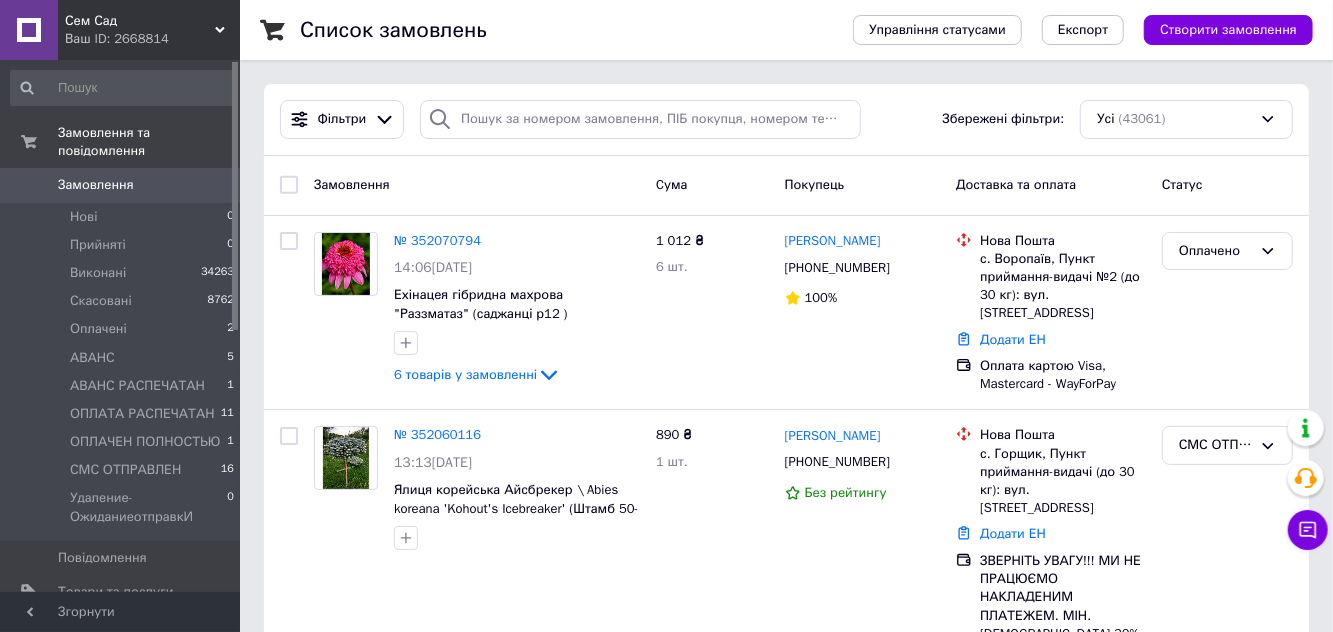 click on "[PERSON_NAME]" at bounding box center (833, 241) 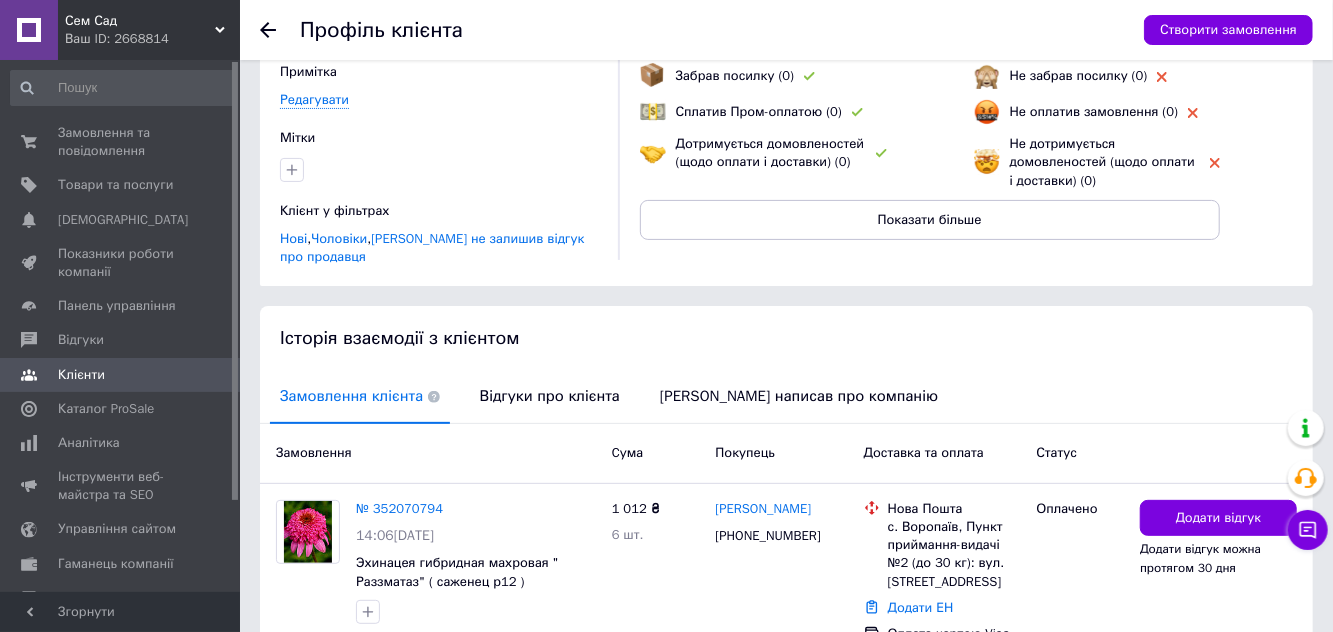 scroll, scrollTop: 318, scrollLeft: 0, axis: vertical 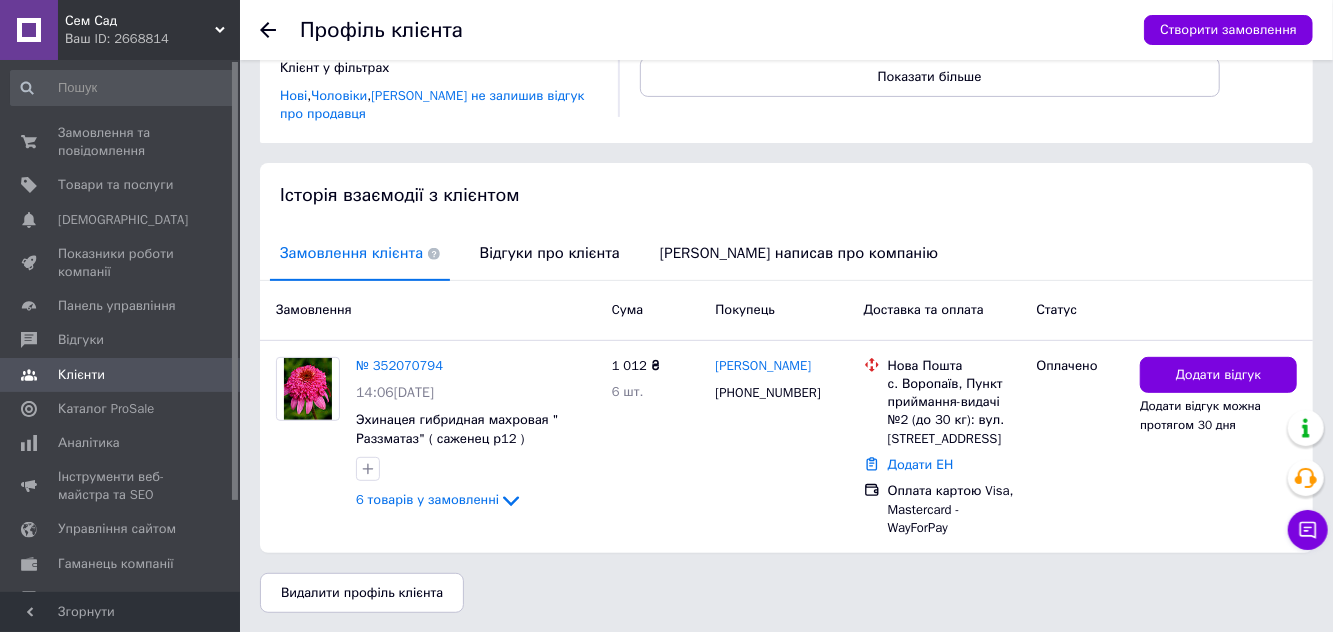 click 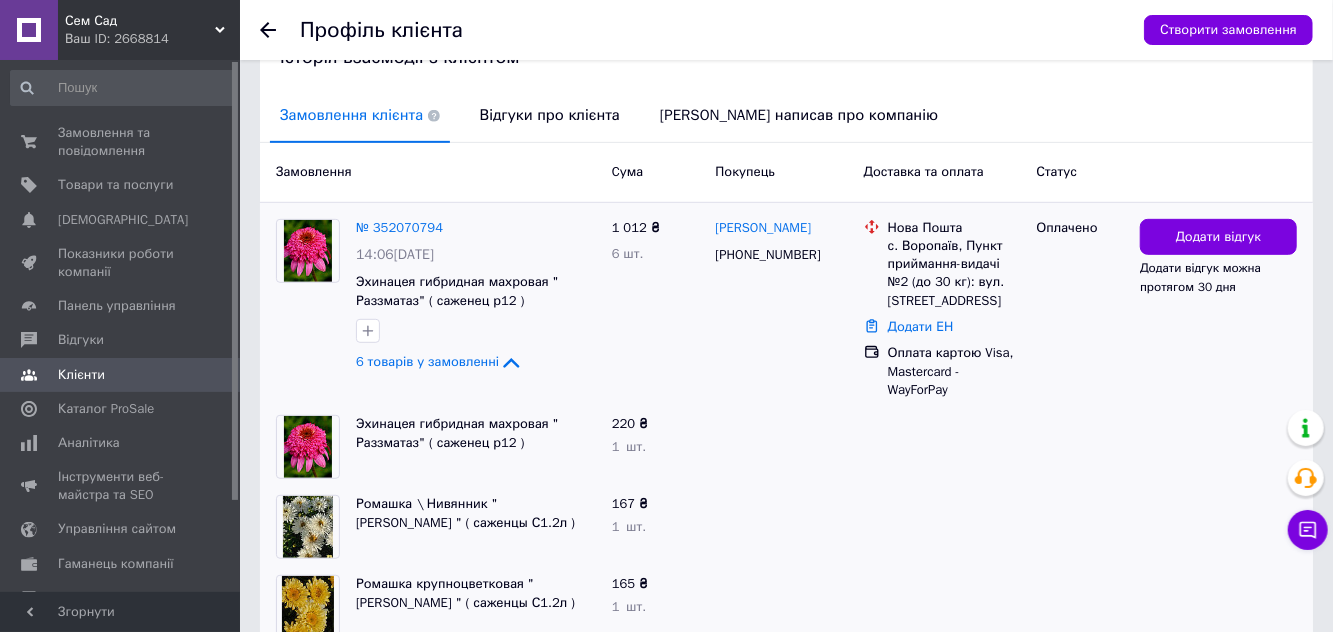 scroll, scrollTop: 482, scrollLeft: 0, axis: vertical 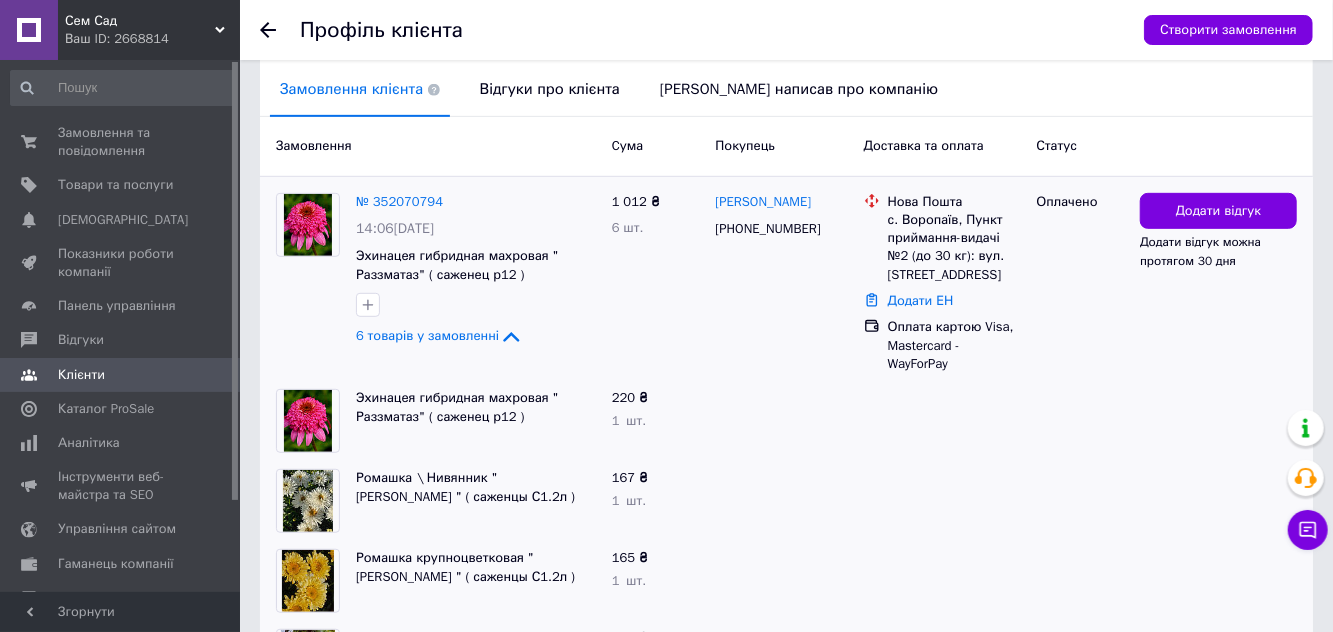 click on "№ 352070794" at bounding box center [399, 201] 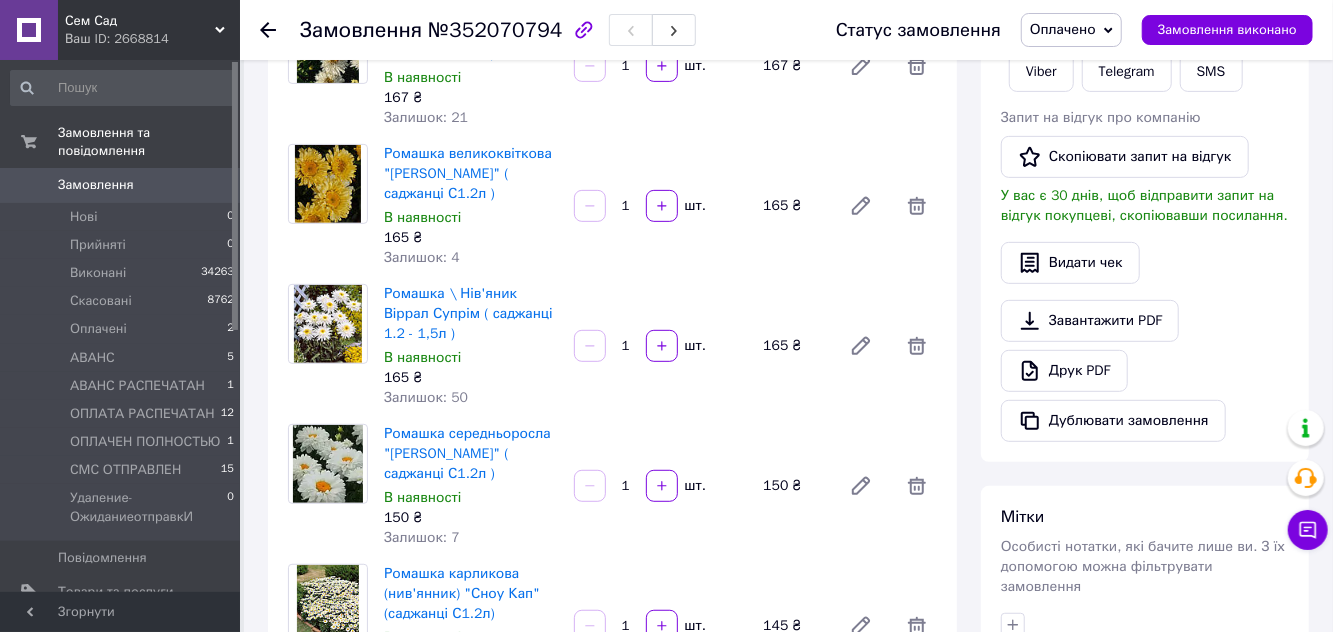 scroll, scrollTop: 327, scrollLeft: 0, axis: vertical 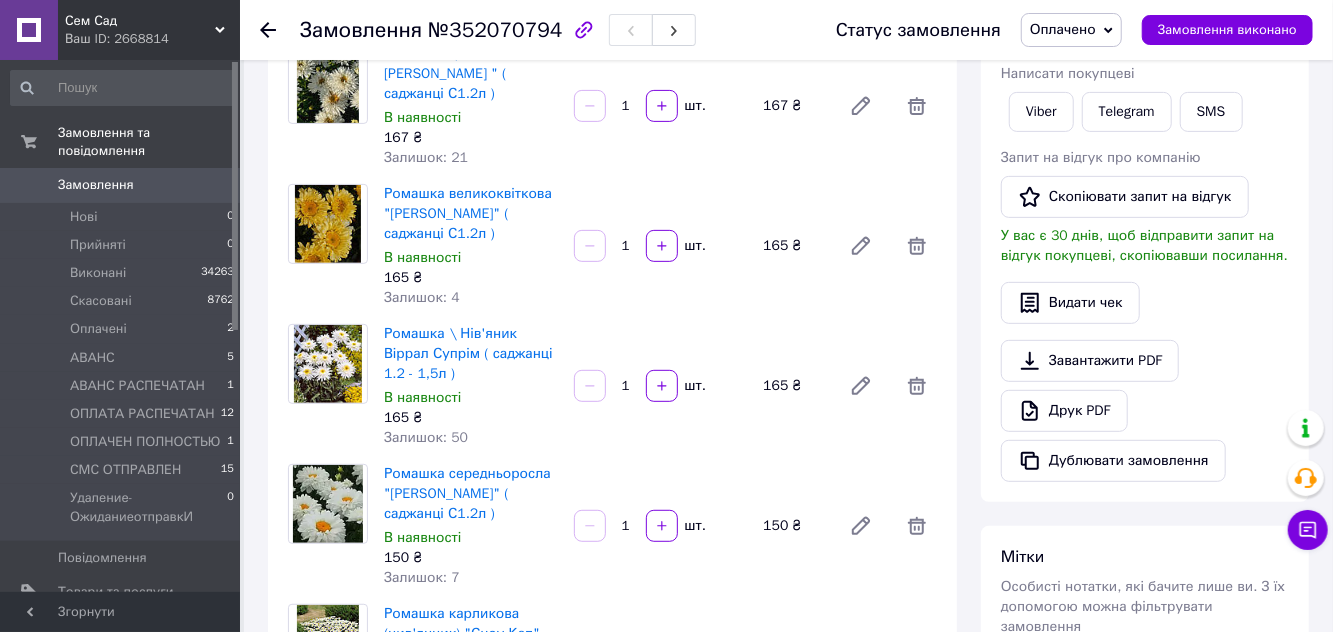 click on "Оплачено" at bounding box center (1063, 29) 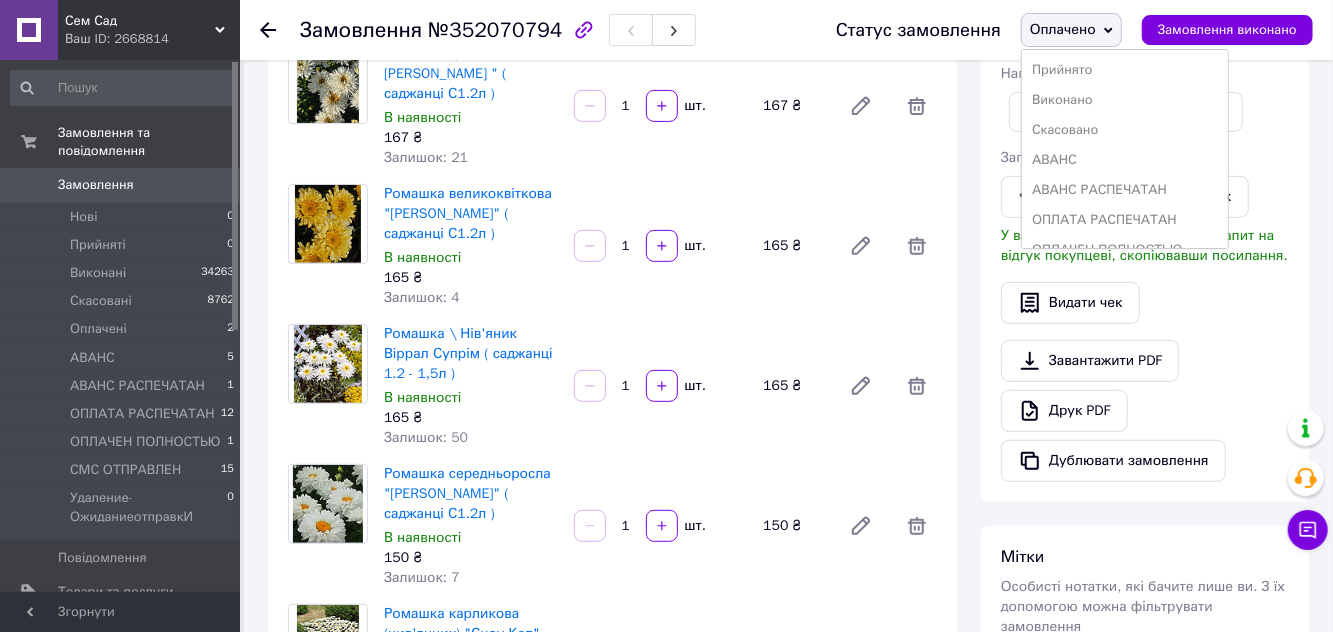 click on "Прийнято" at bounding box center (1125, 70) 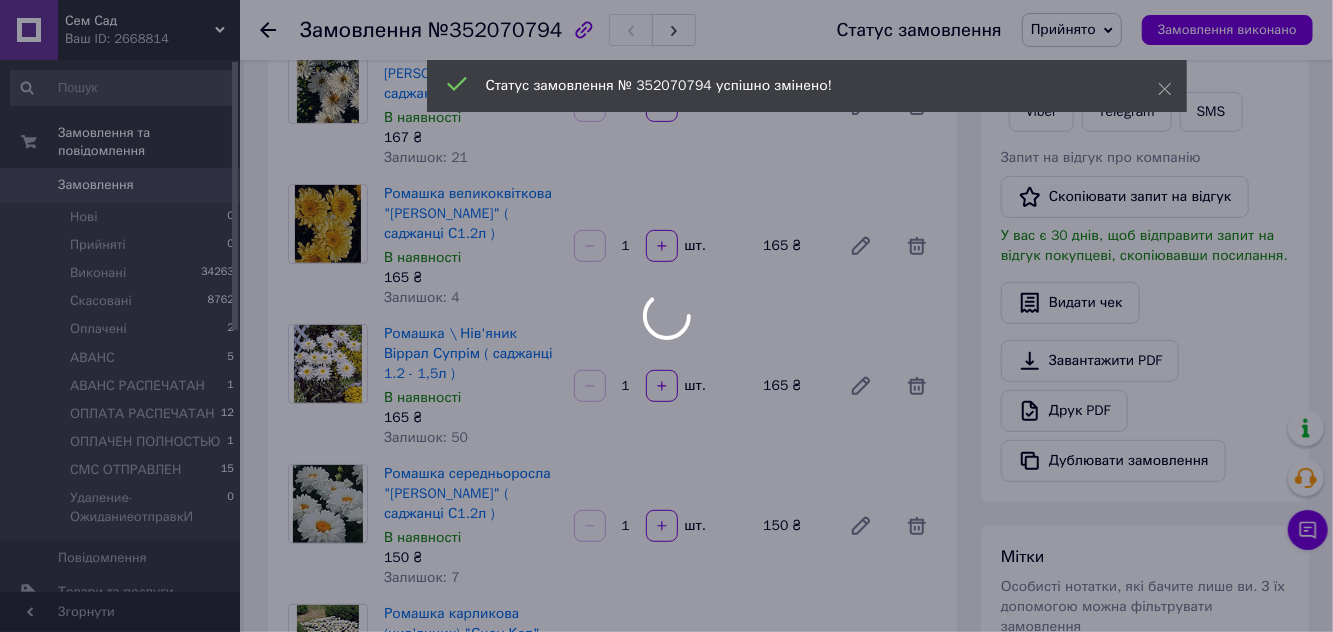 click at bounding box center (666, 316) 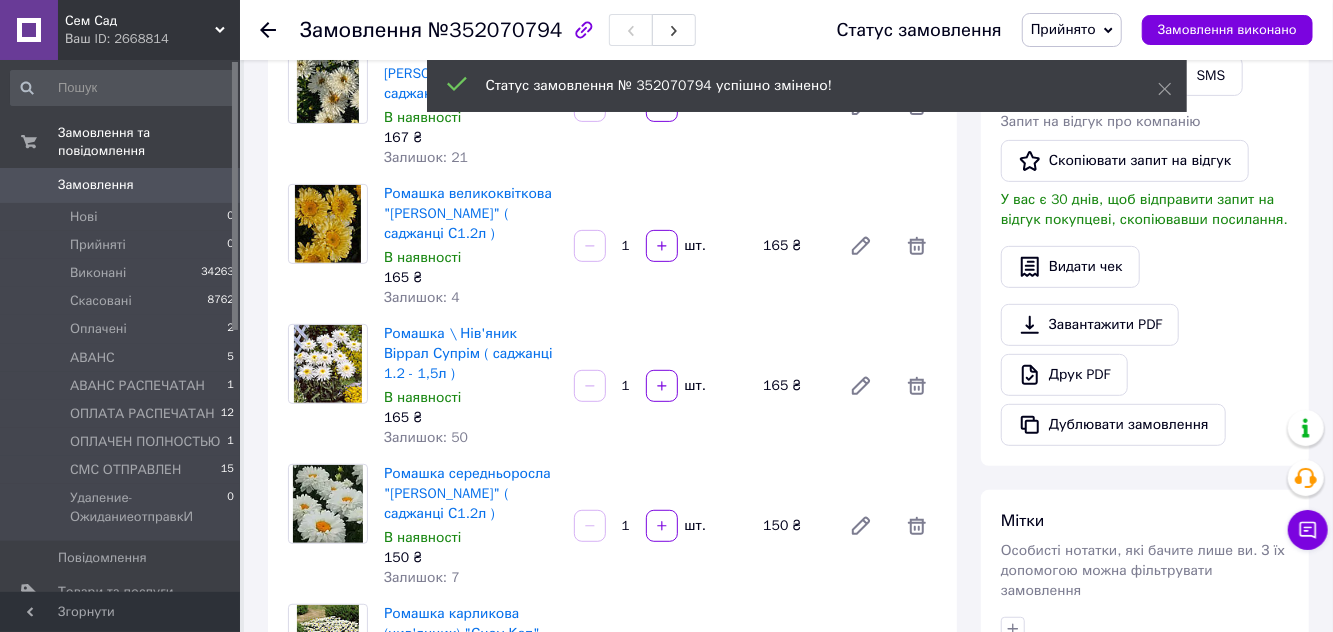 click on "Прийнято" at bounding box center [1072, 30] 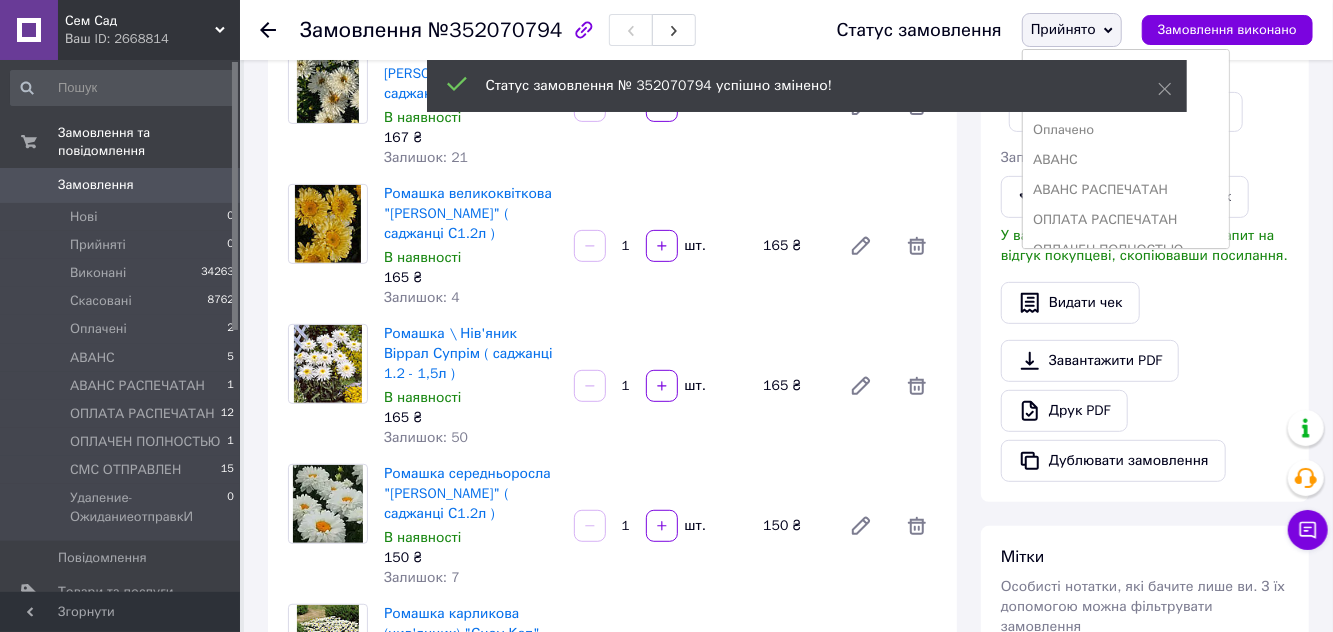 click on "Оплачено" at bounding box center [1126, 130] 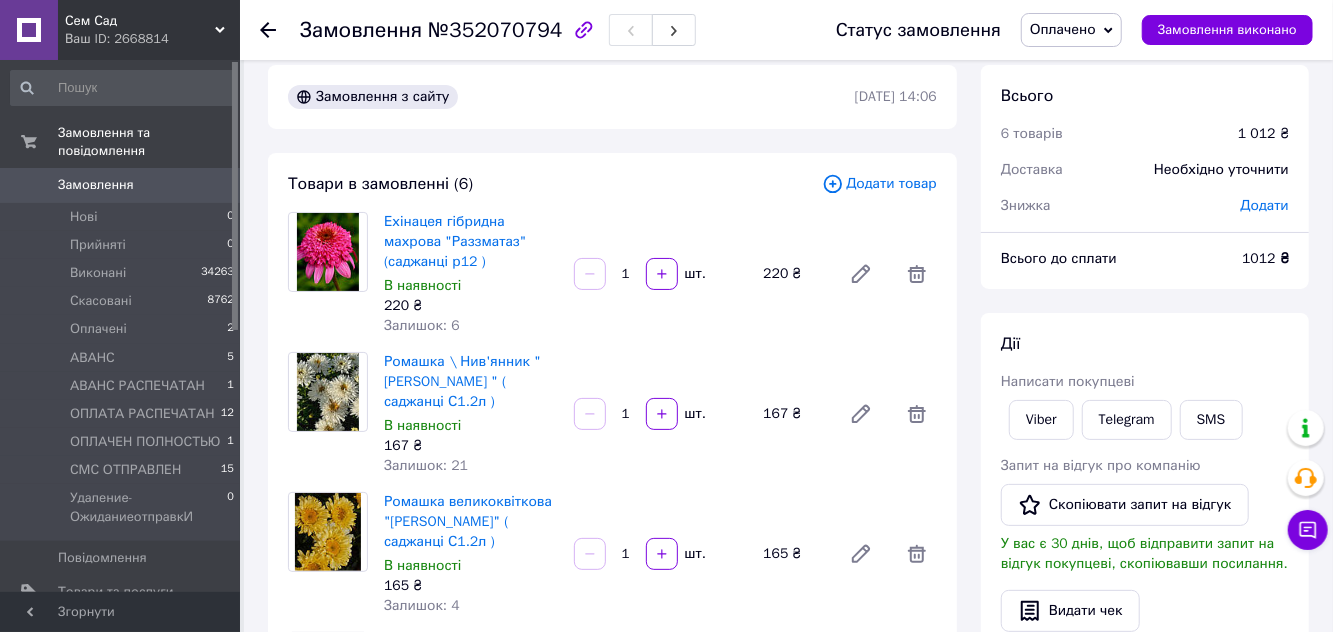 scroll, scrollTop: 0, scrollLeft: 0, axis: both 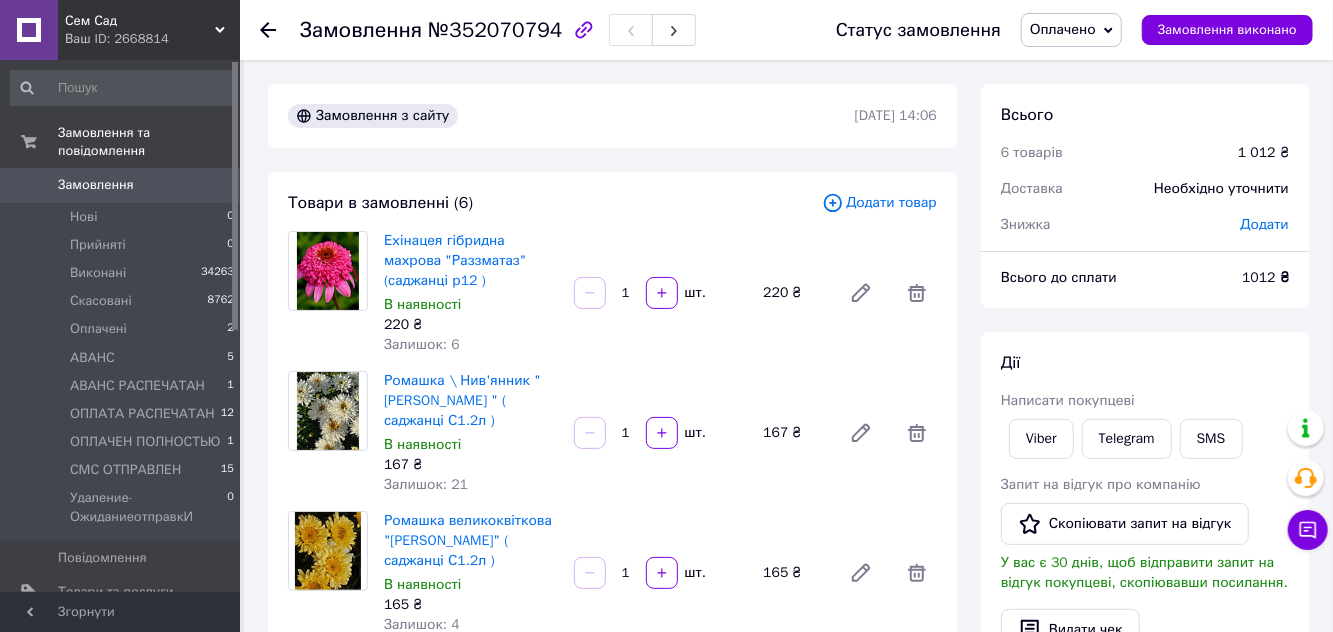click on "Viber" at bounding box center [1041, 439] 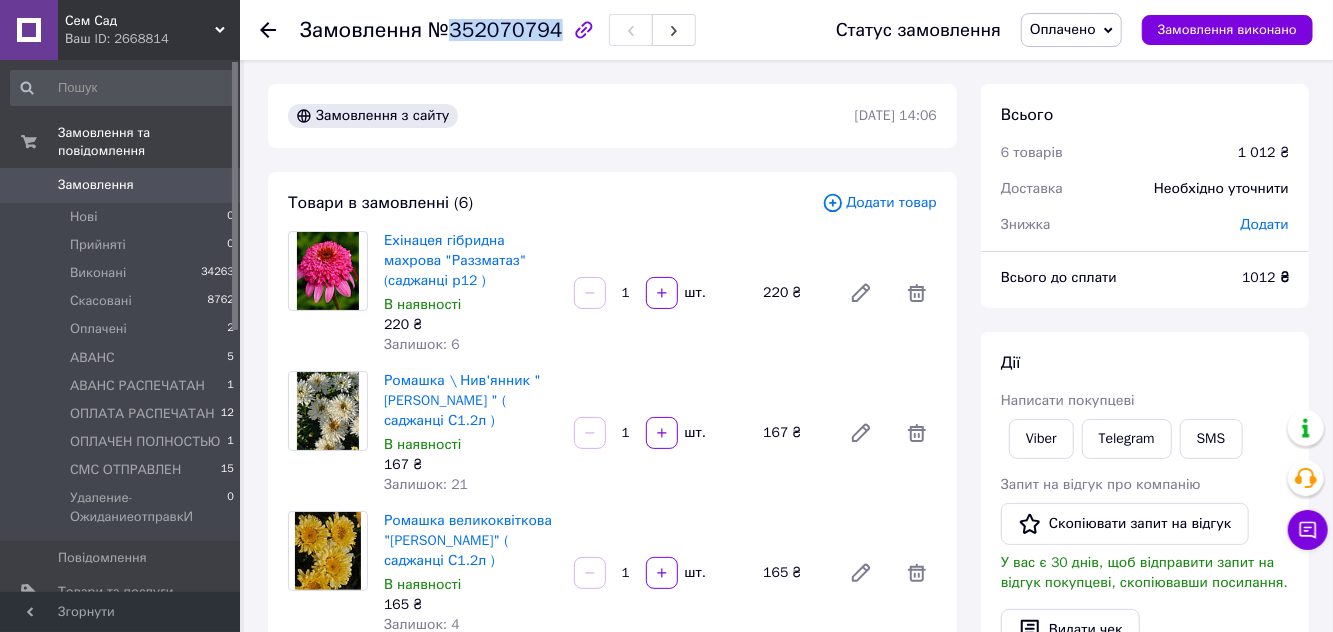 copy on "352070794" 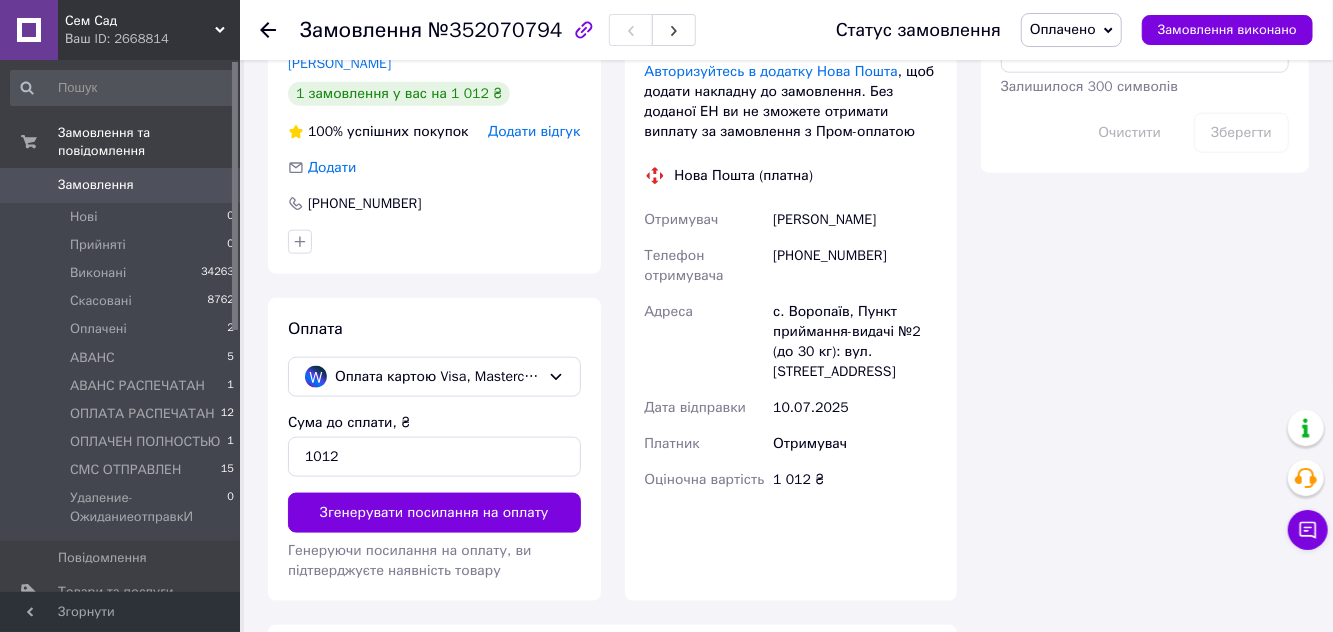 scroll, scrollTop: 1140, scrollLeft: 0, axis: vertical 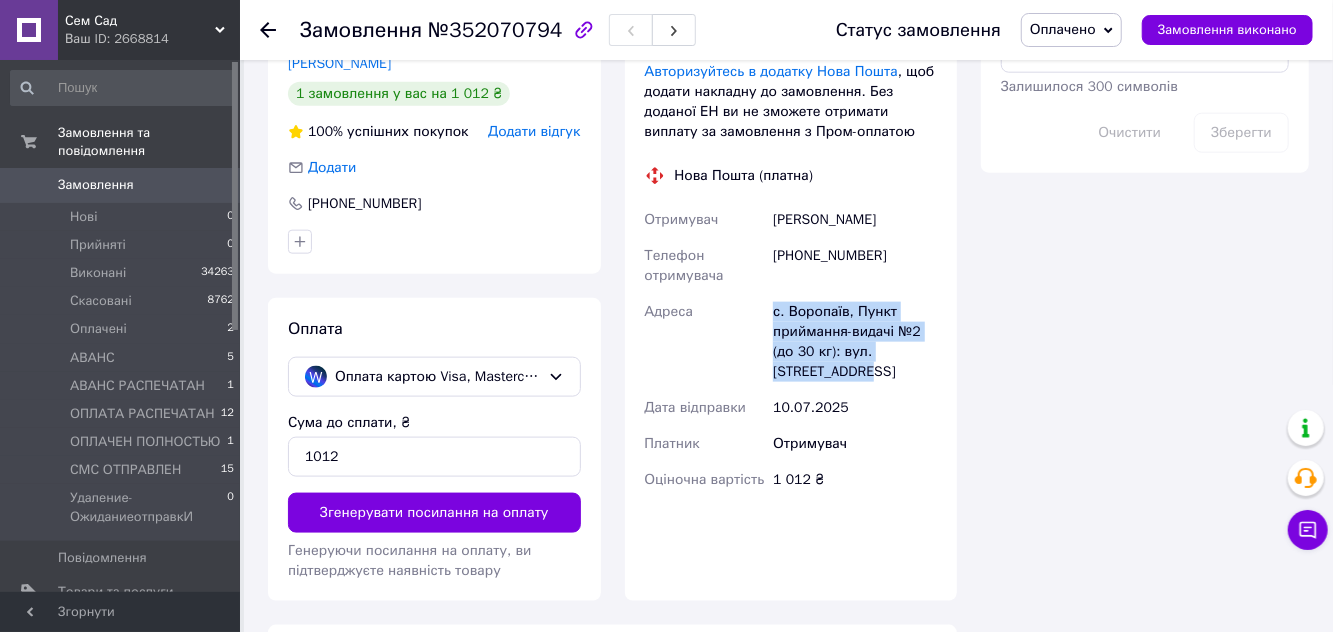 copy on "с. Воропаїв, Пункт приймання-видачі №2 (до 30 кг): вул. [STREET_ADDRESS]" 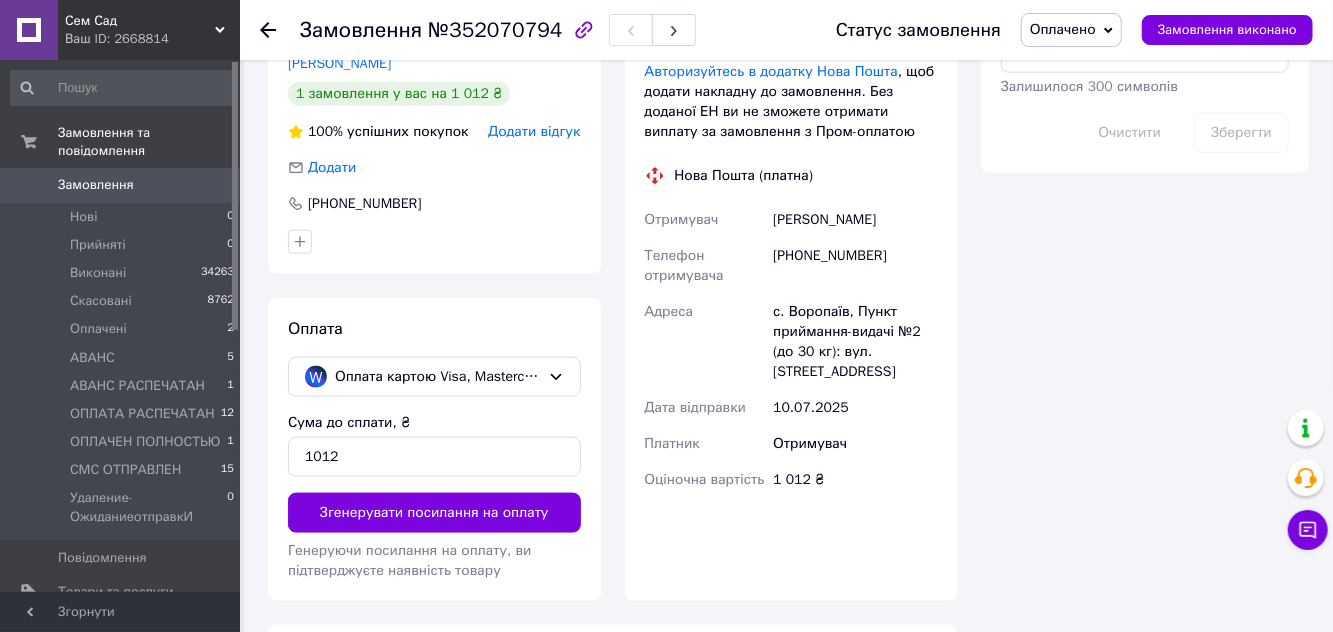 click on "Замовлення" at bounding box center (121, 185) 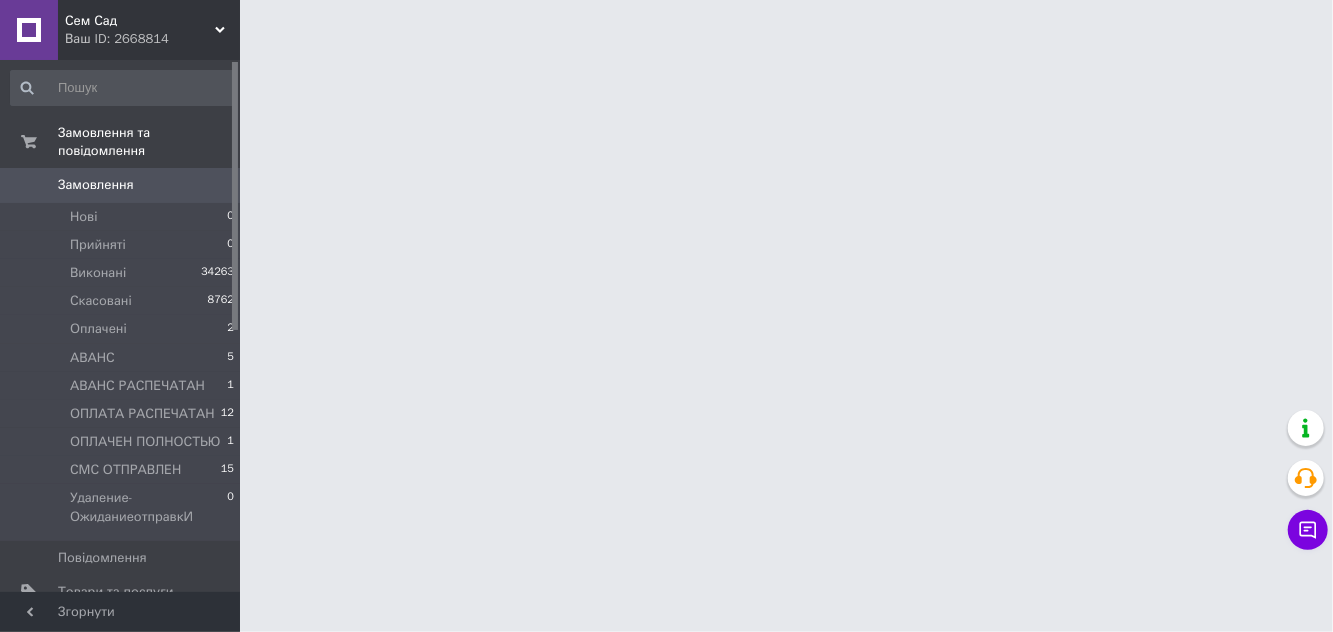 scroll, scrollTop: 0, scrollLeft: 0, axis: both 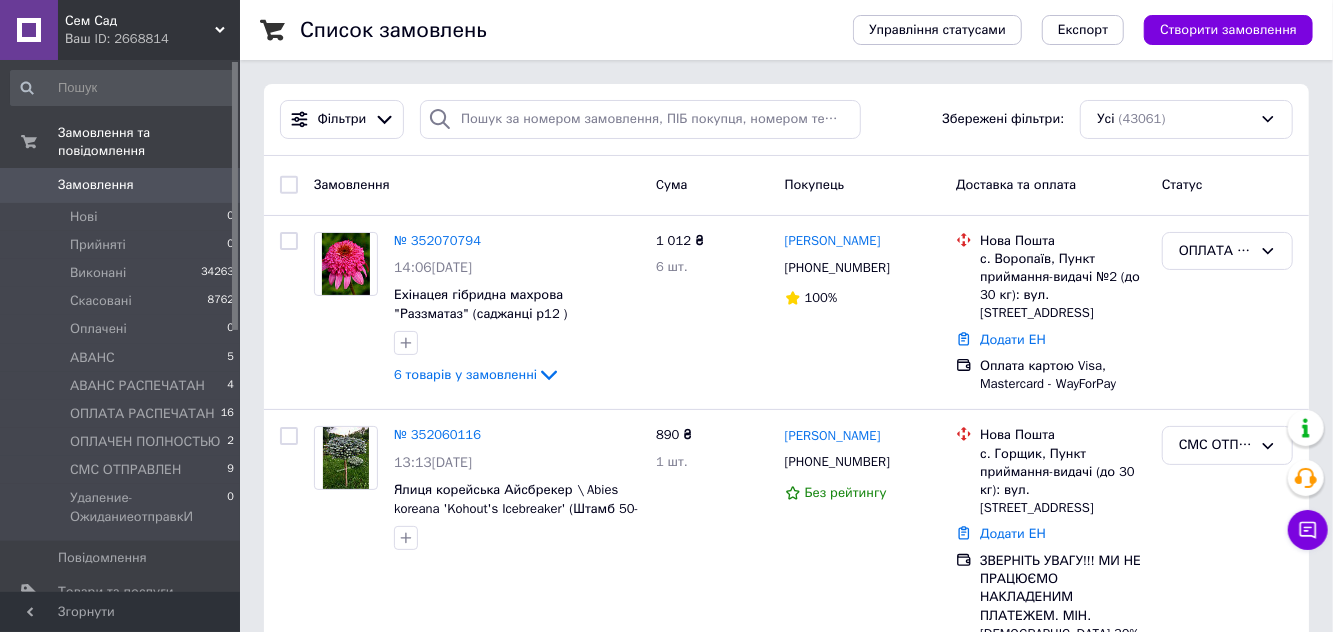 click on "Скасовані 8762" at bounding box center (123, 301) 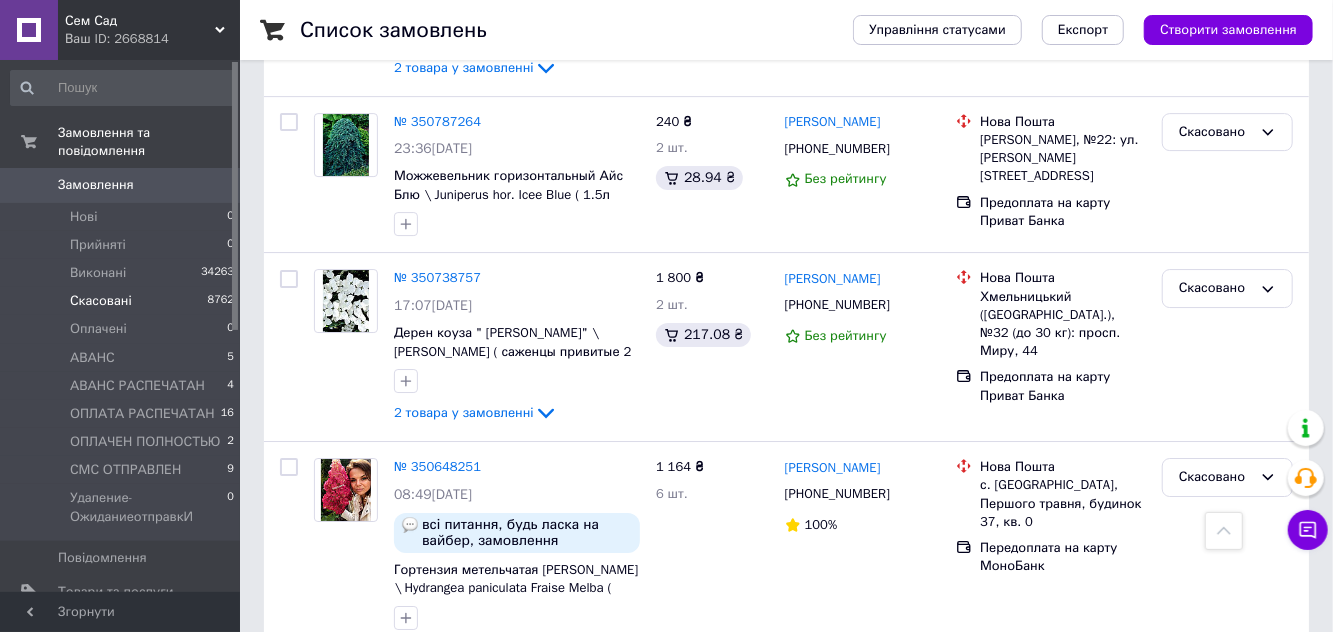 scroll, scrollTop: 3472, scrollLeft: 0, axis: vertical 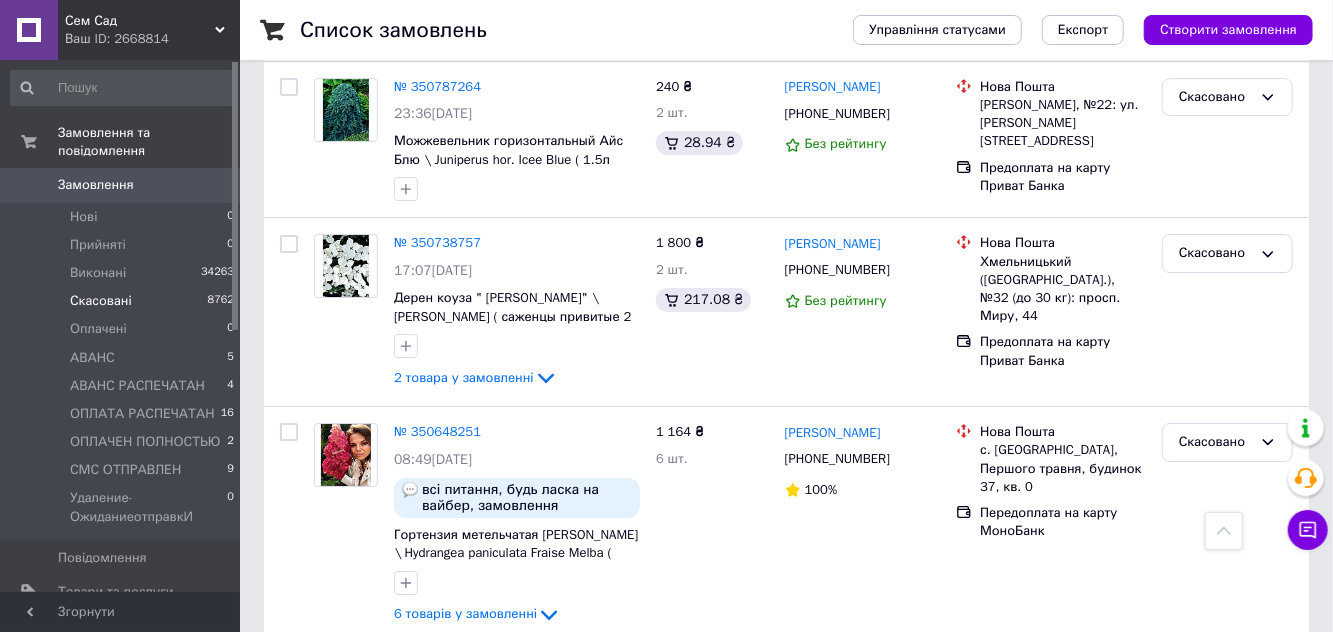 click on "№ 350648251" at bounding box center (437, 431) 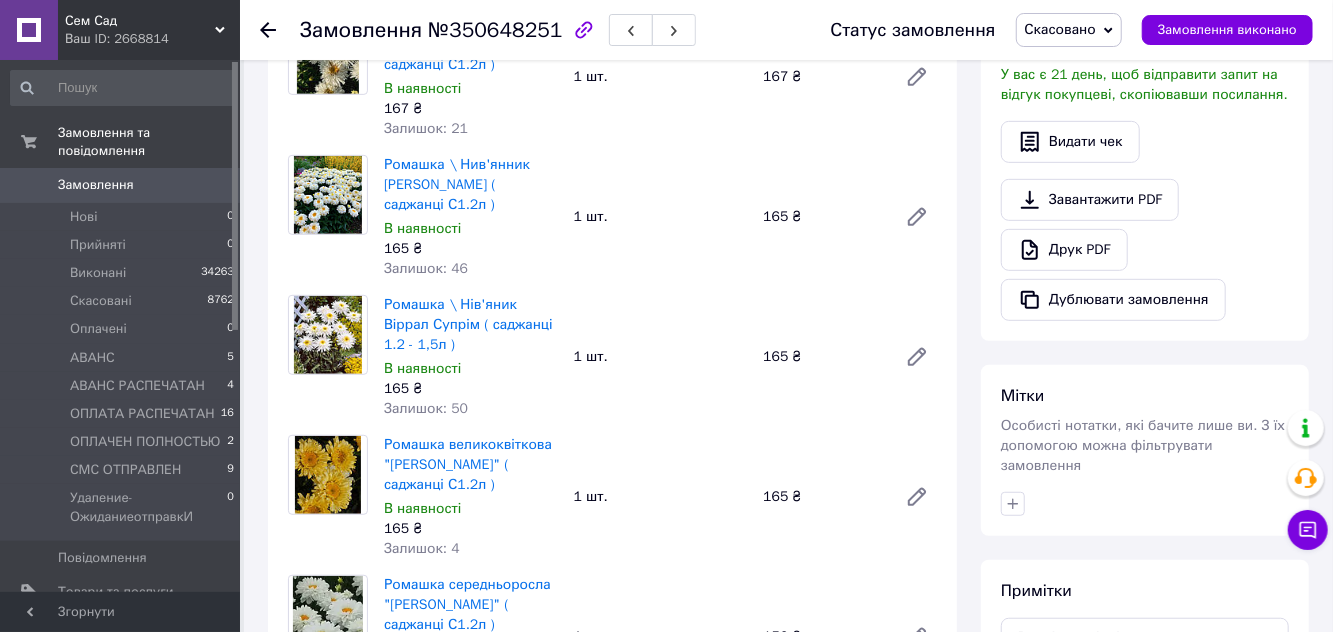 scroll, scrollTop: 0, scrollLeft: 0, axis: both 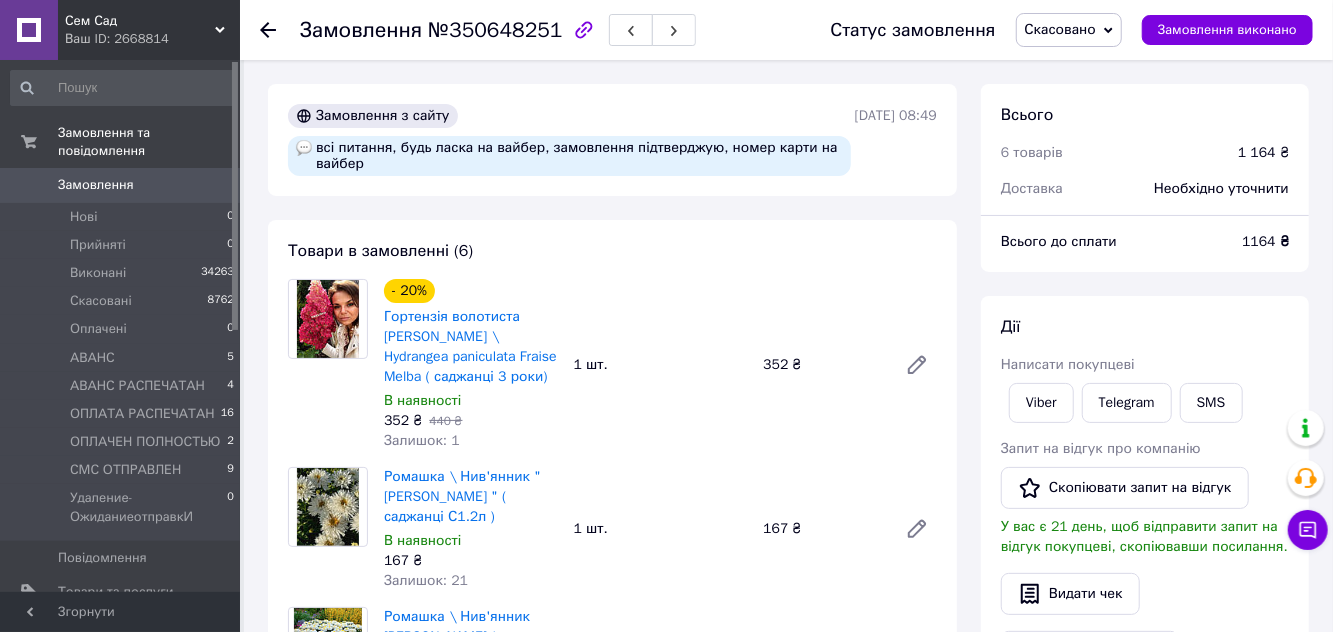 click on "Нові 0" at bounding box center (123, 217) 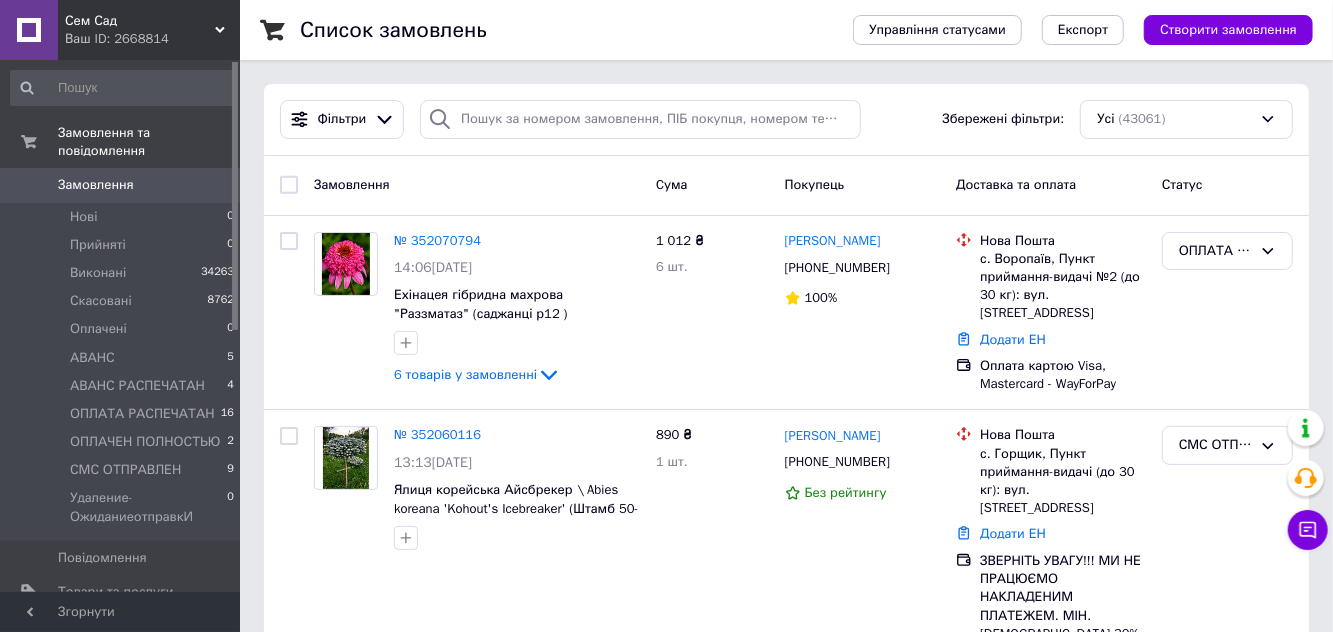 click on "Замовлення" at bounding box center (121, 185) 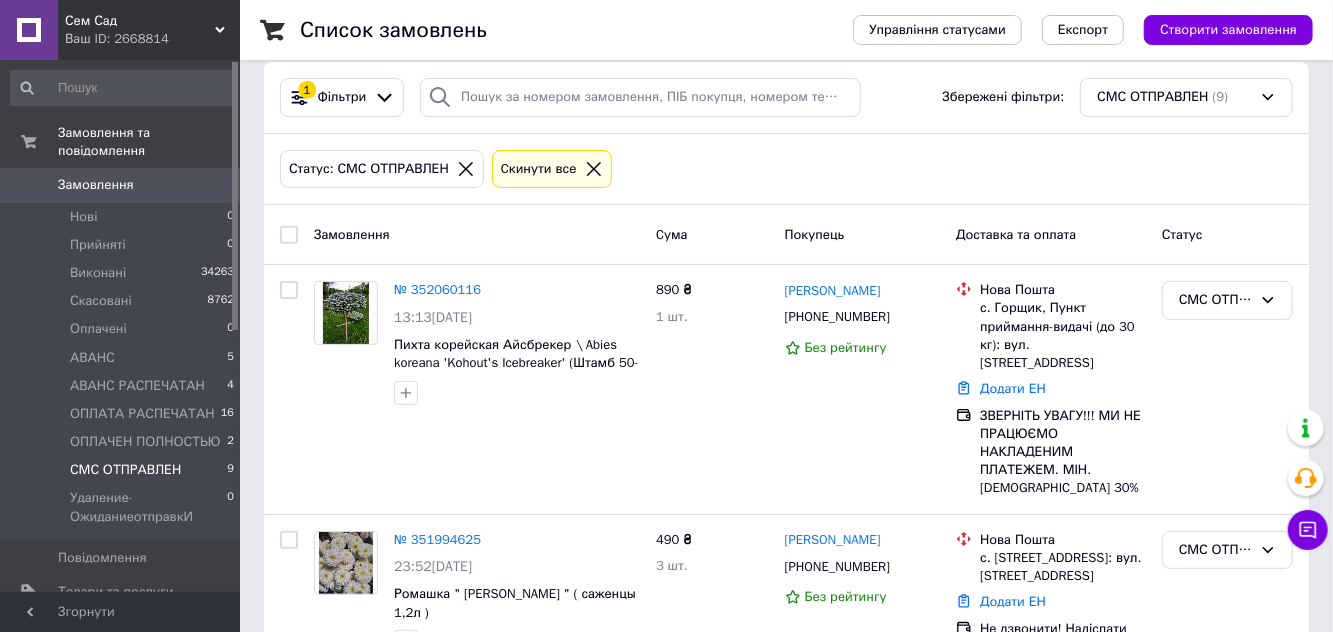 scroll, scrollTop: 55, scrollLeft: 0, axis: vertical 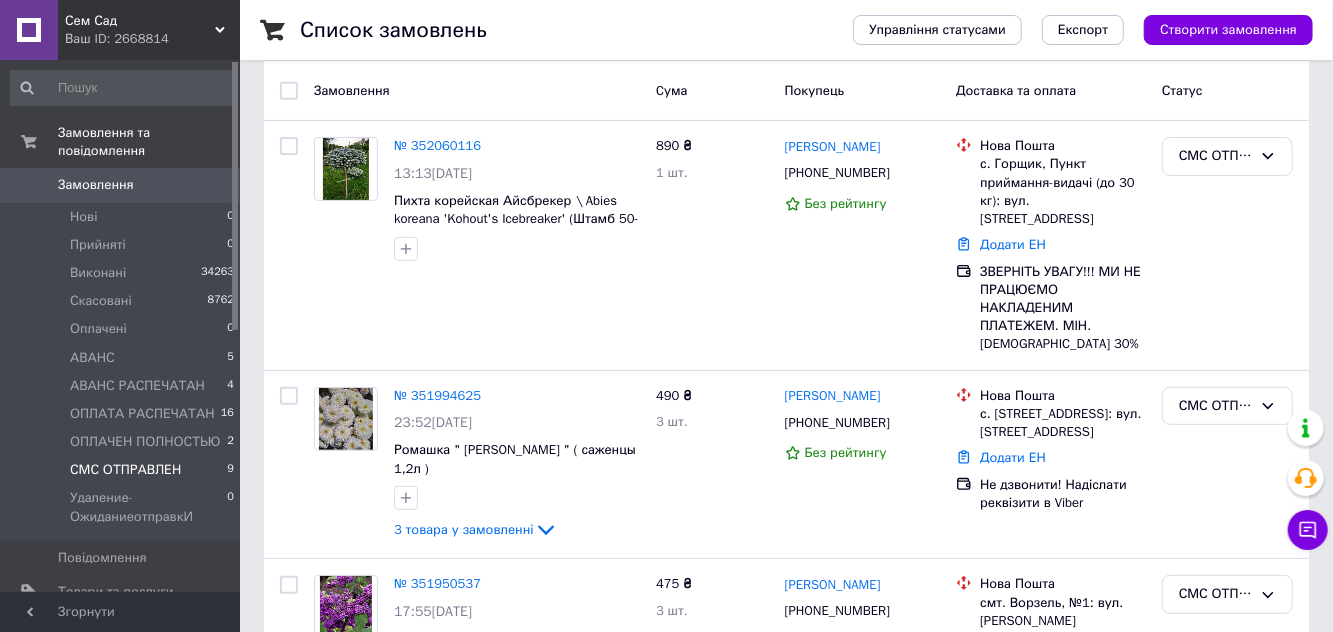 click on "Светлана Троценко +380672647439 Без рейтингу" at bounding box center (863, 465) 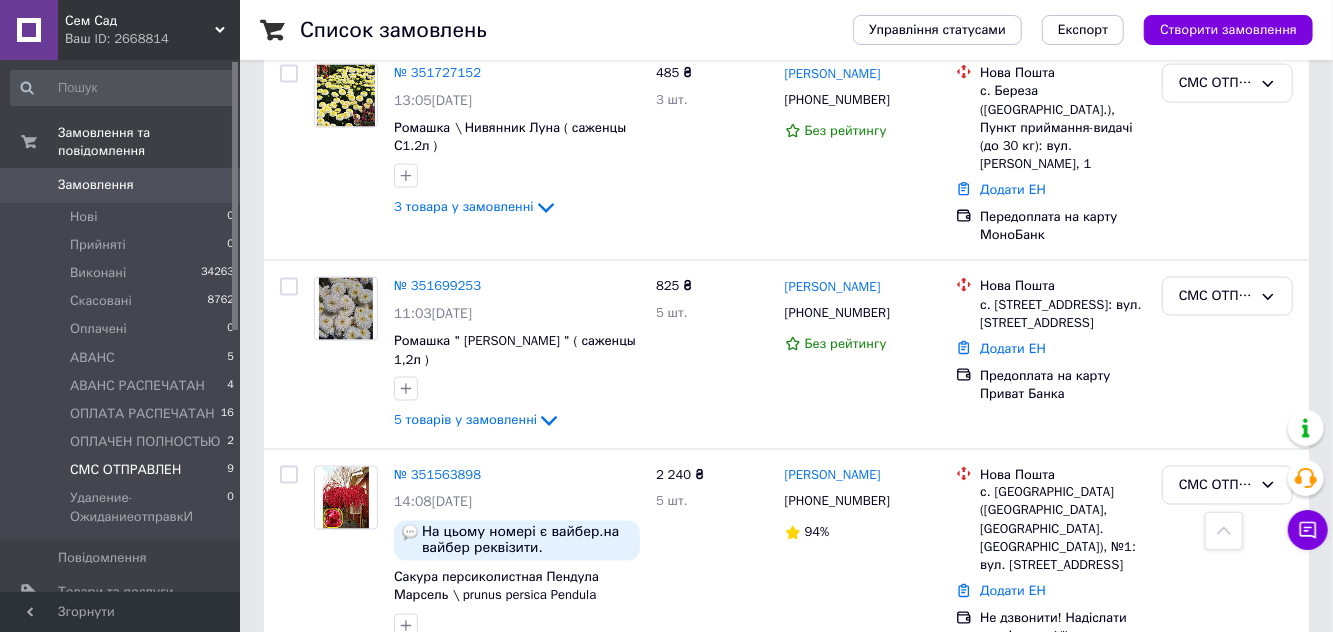scroll, scrollTop: 1506, scrollLeft: 0, axis: vertical 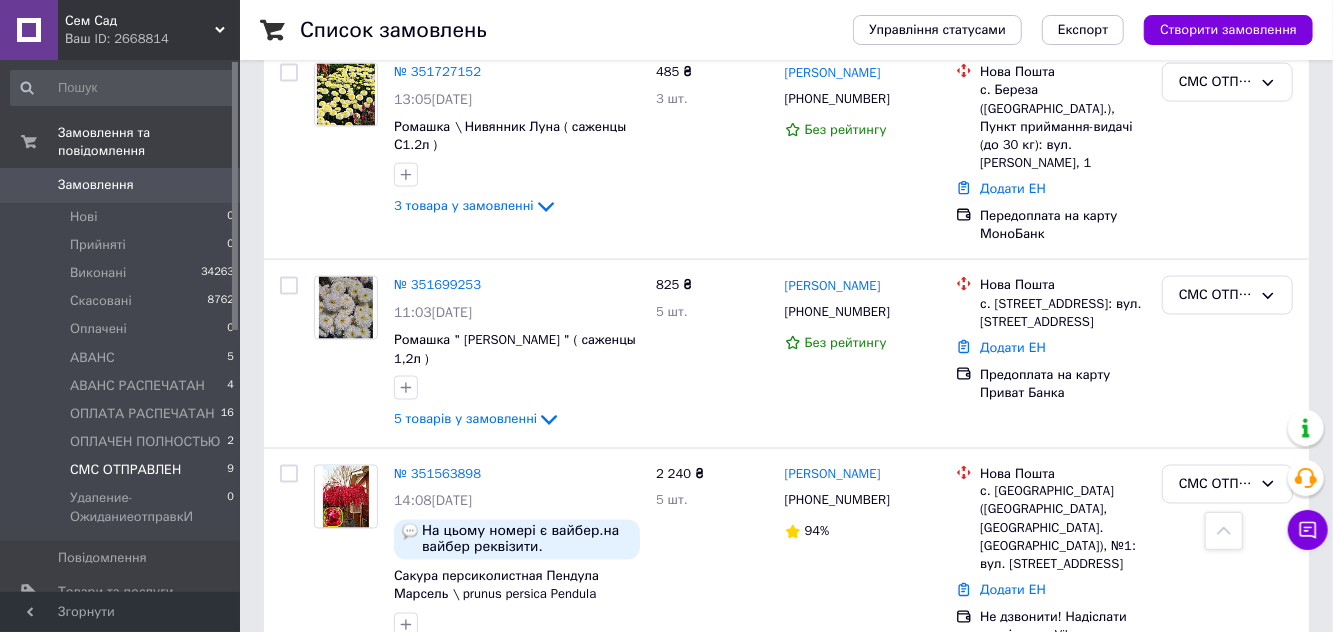 click on "Тетяна Прудка" at bounding box center [833, 286] 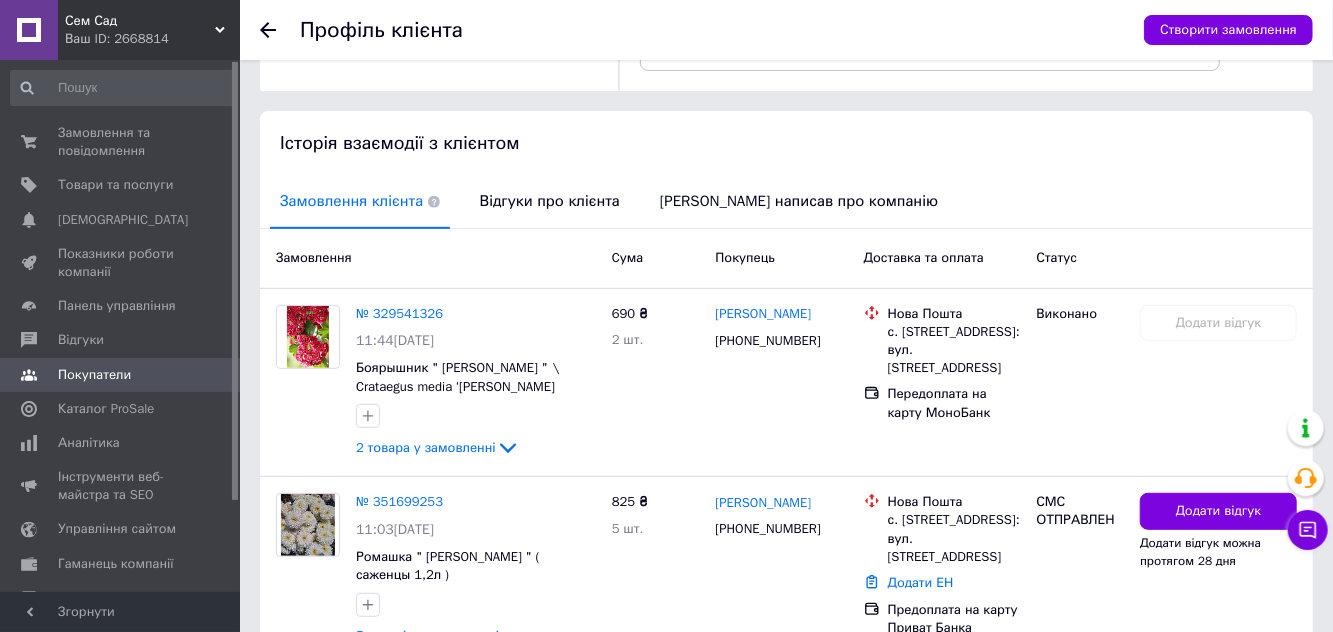 scroll, scrollTop: 342, scrollLeft: 0, axis: vertical 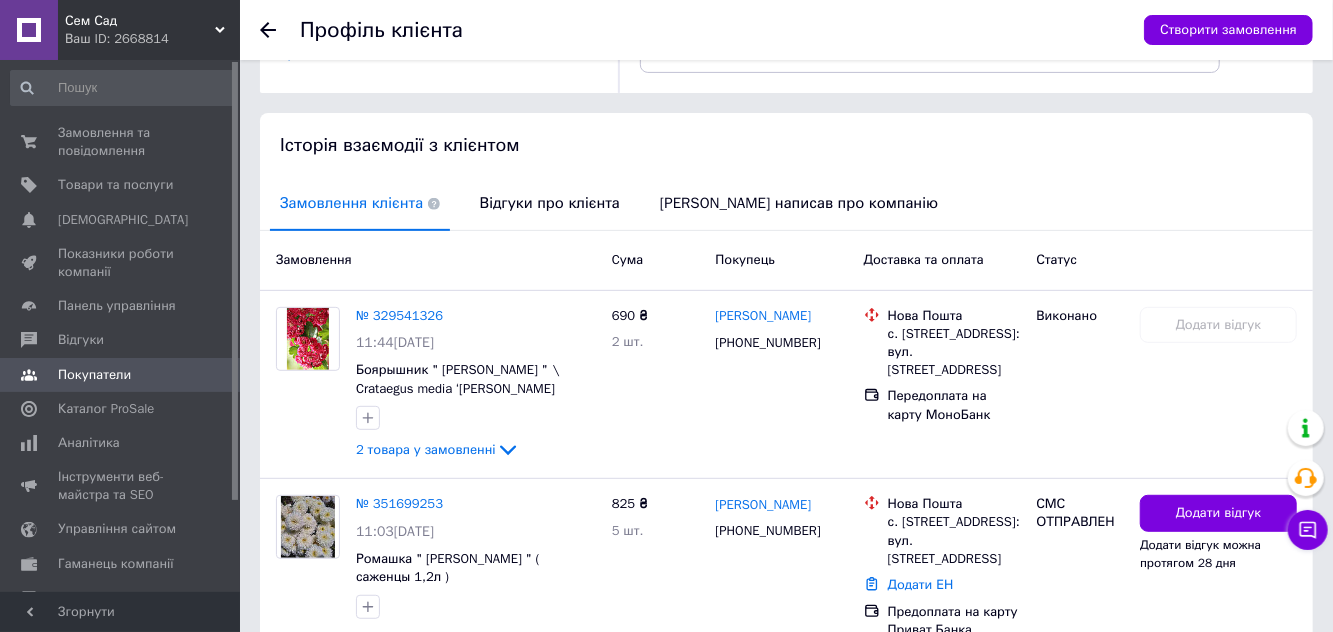 click on "№ 329541326" at bounding box center [399, 315] 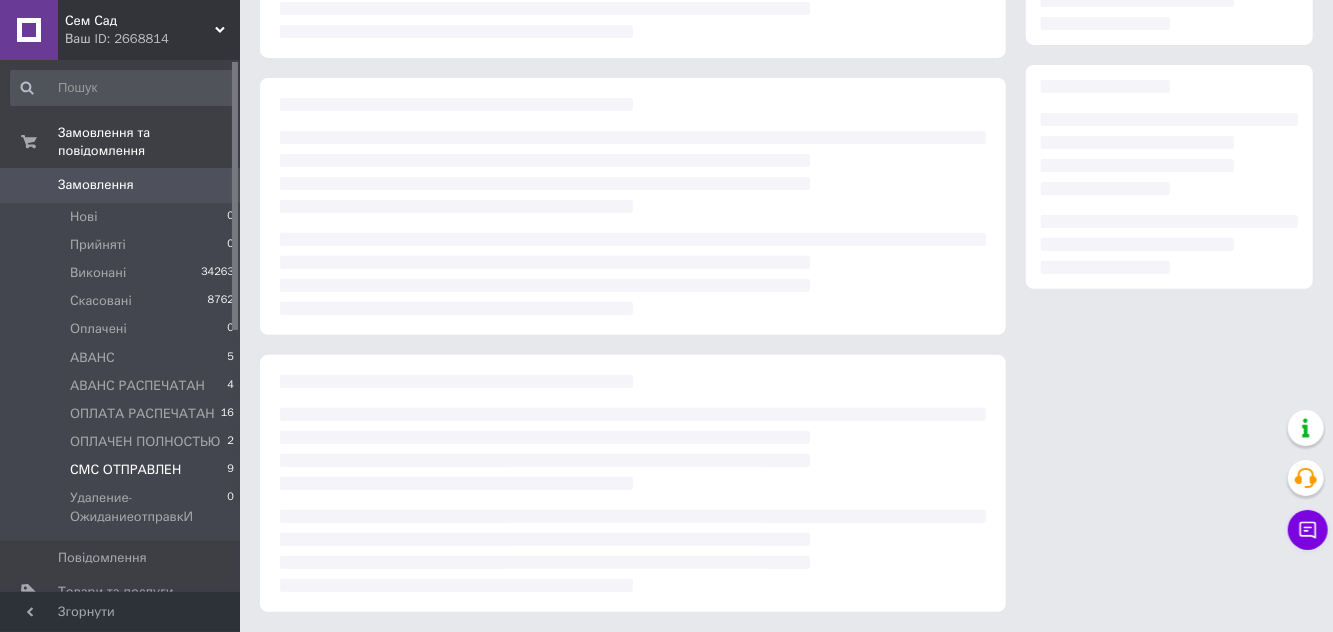 scroll, scrollTop: 0, scrollLeft: 0, axis: both 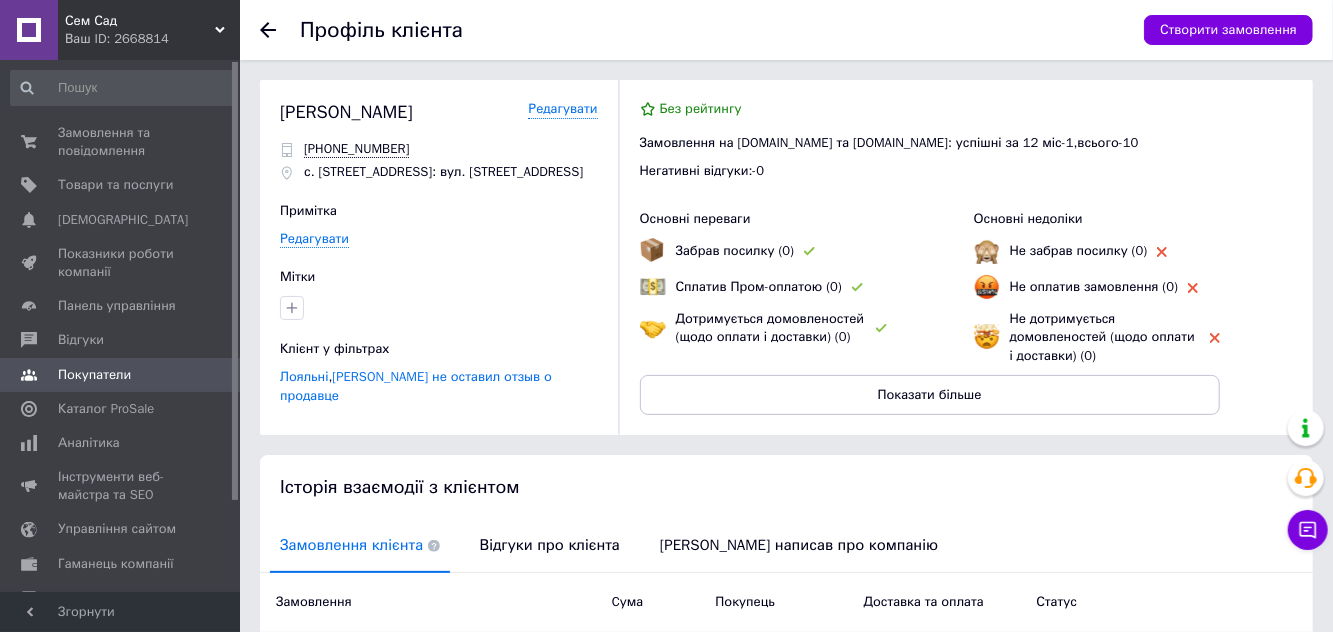 click on "Замовлення та повідомлення" at bounding box center (121, 142) 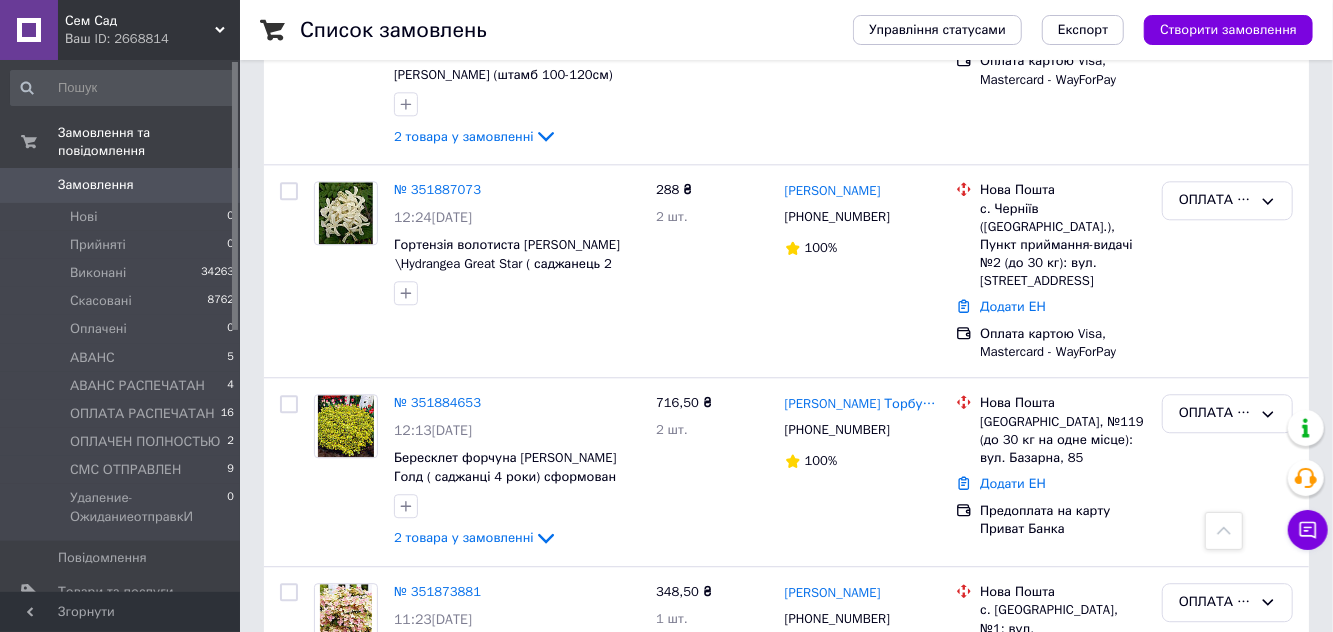 scroll, scrollTop: 3479, scrollLeft: 0, axis: vertical 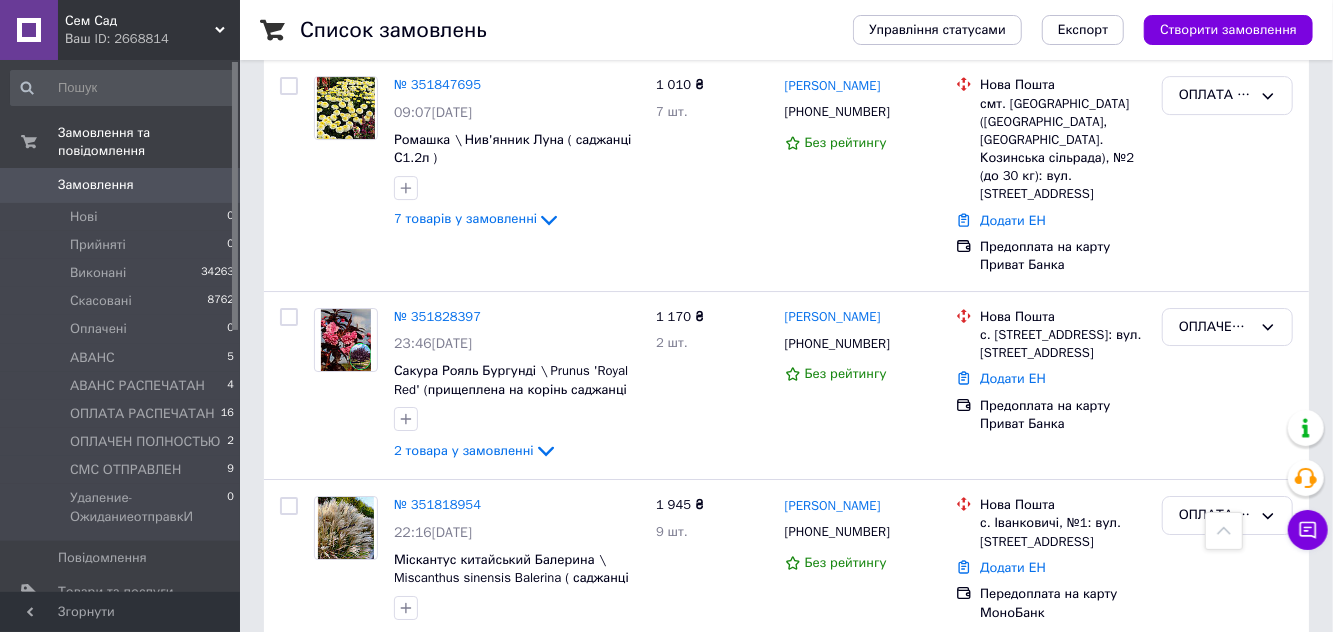 click on "СМС ОТПРАВЛЕН" at bounding box center [125, 470] 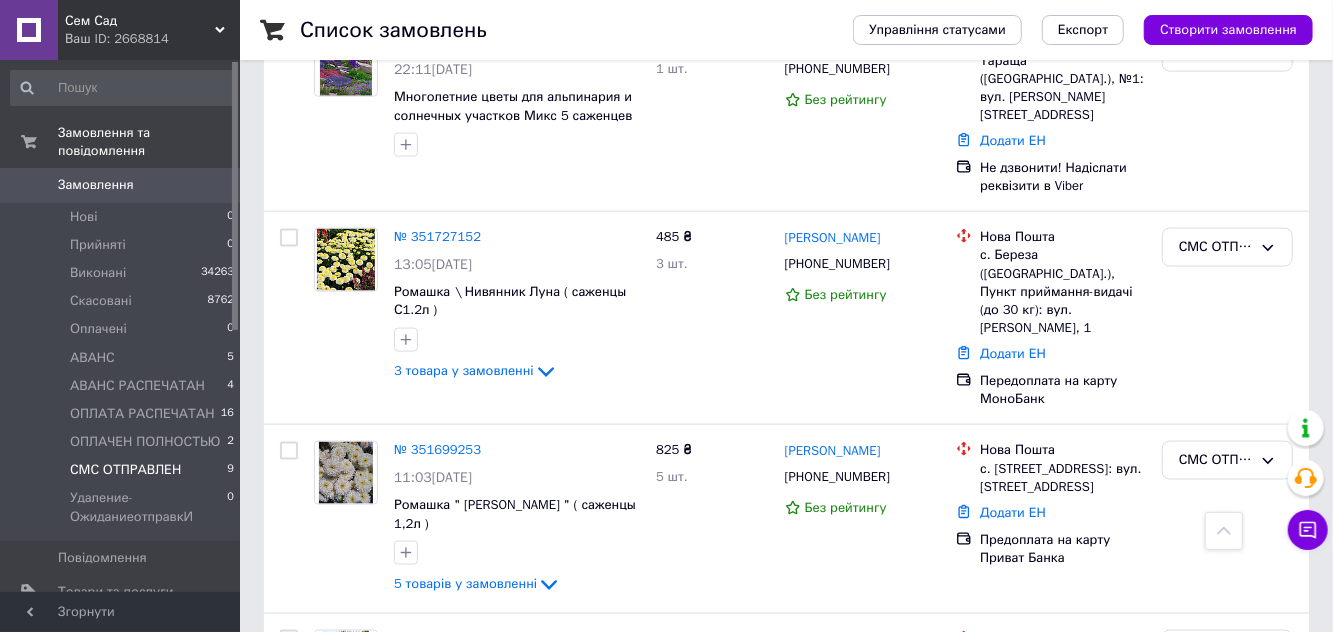 scroll, scrollTop: 1346, scrollLeft: 0, axis: vertical 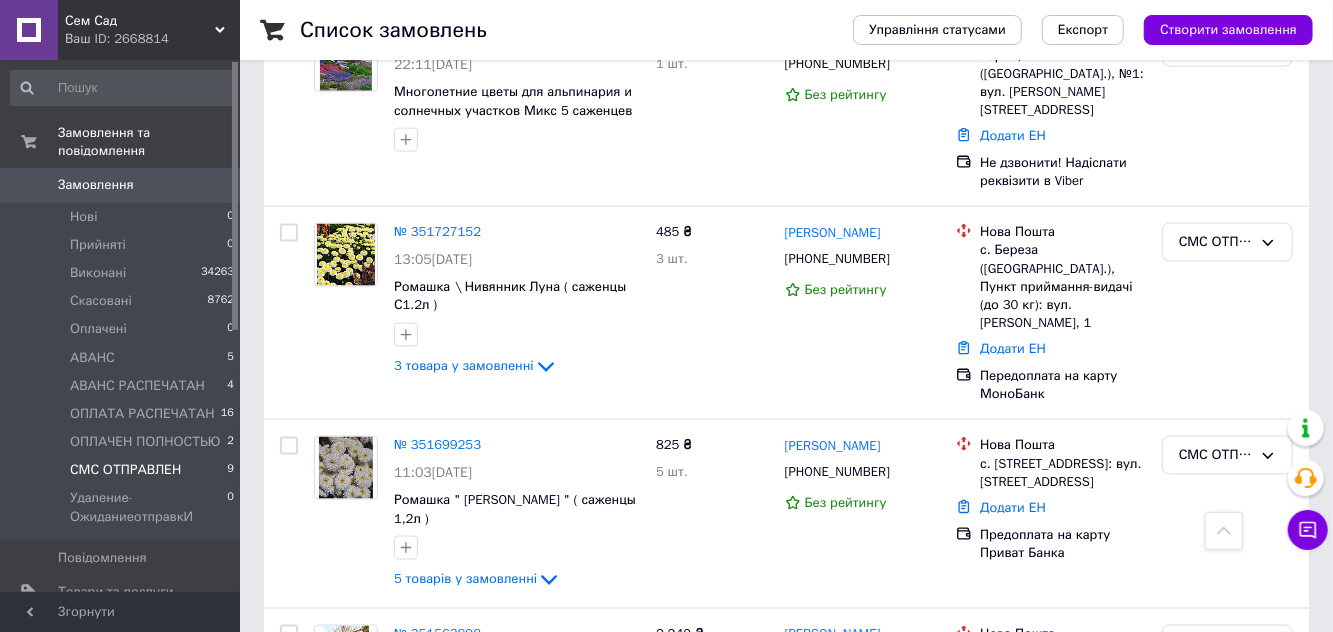 click on "СМС ОТПРАВЛЕН" at bounding box center (1215, 455) 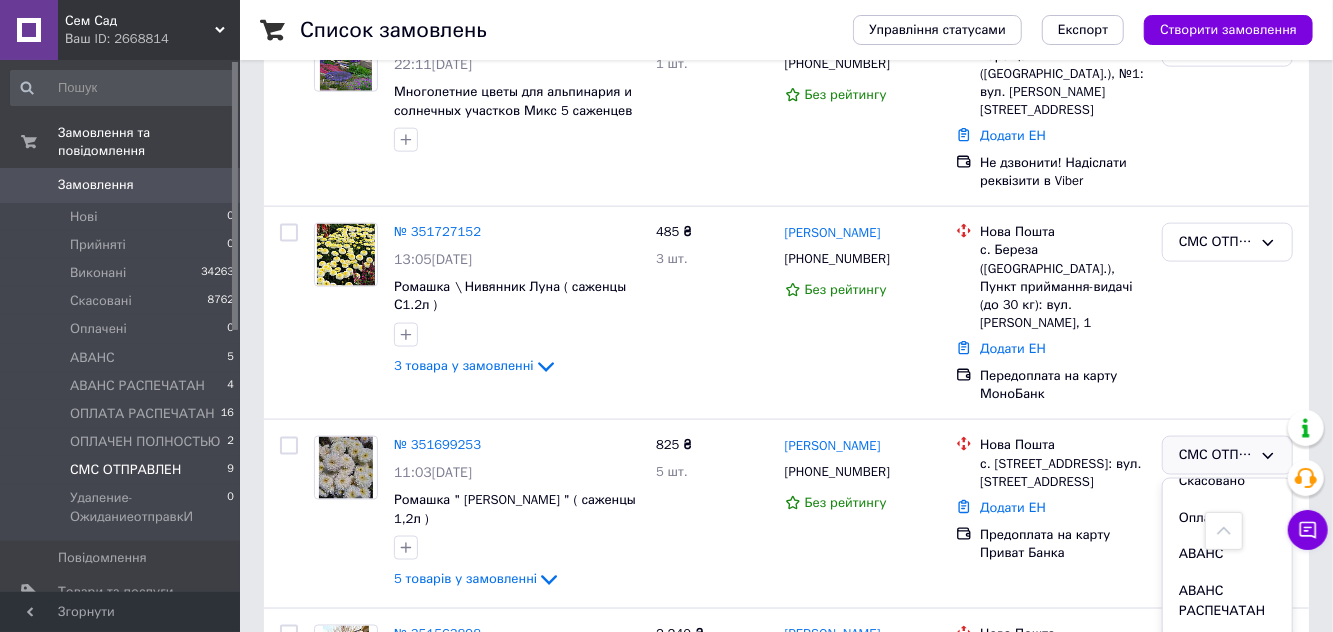 scroll, scrollTop: 215, scrollLeft: 0, axis: vertical 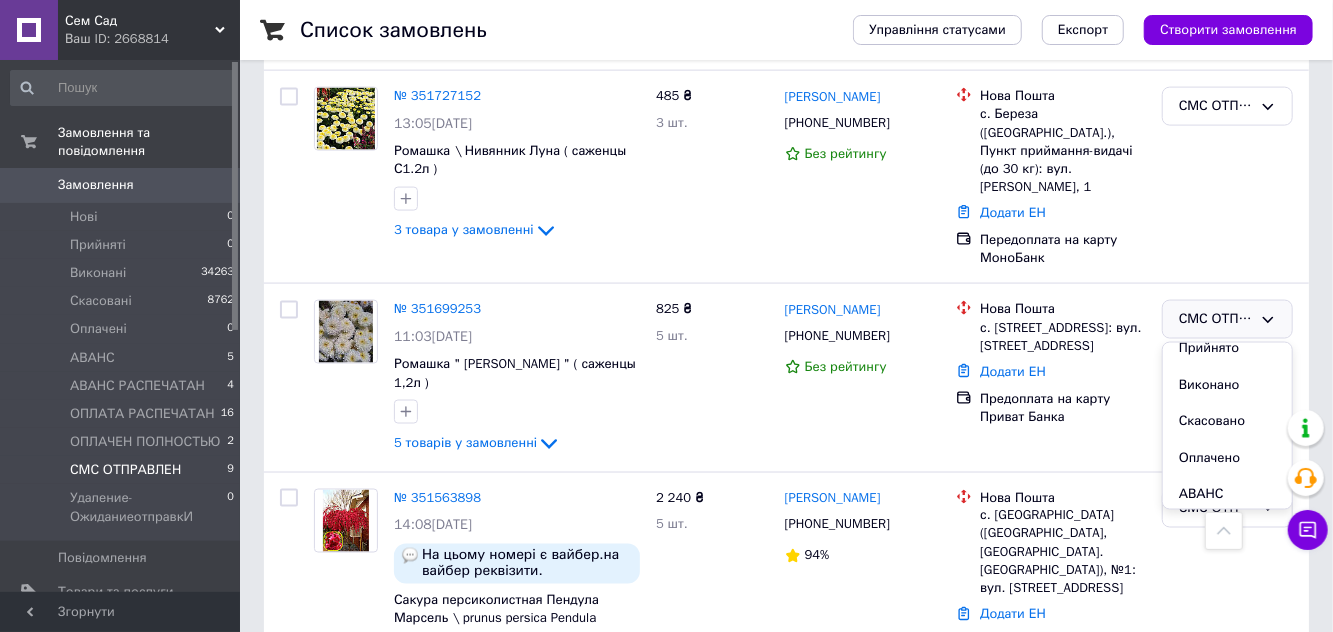 click on "Скасовано" at bounding box center [1227, 421] 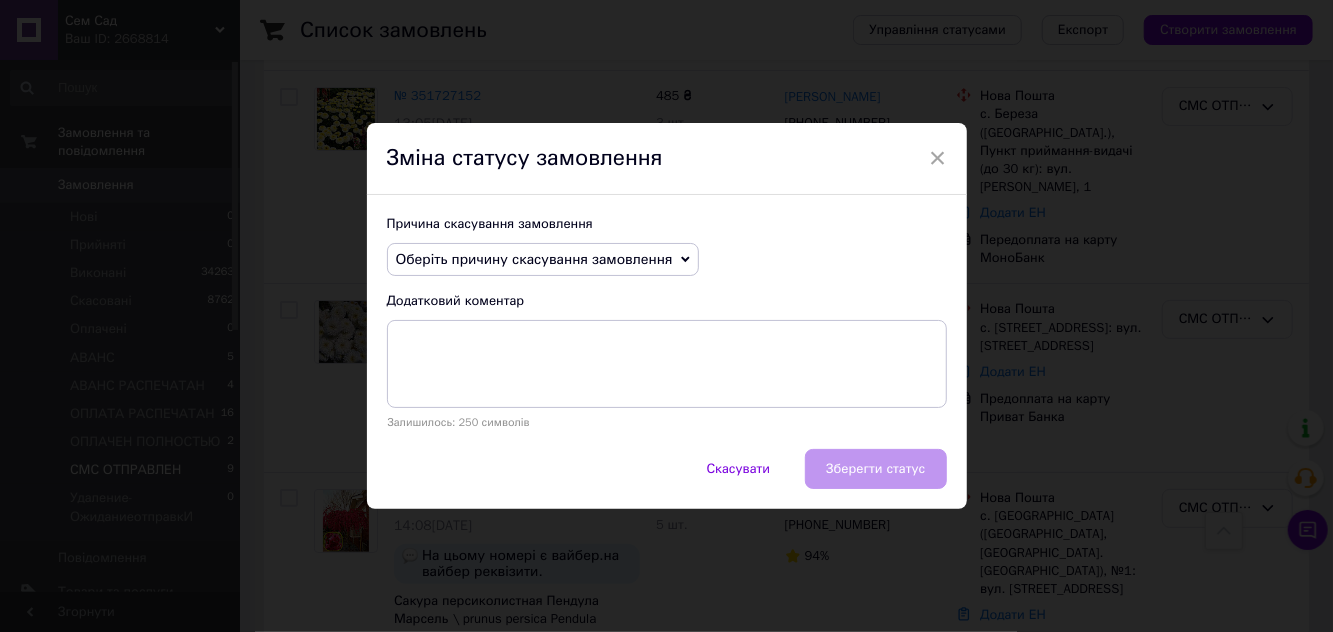 click on "Оберіть причину скасування замовлення" at bounding box center (534, 259) 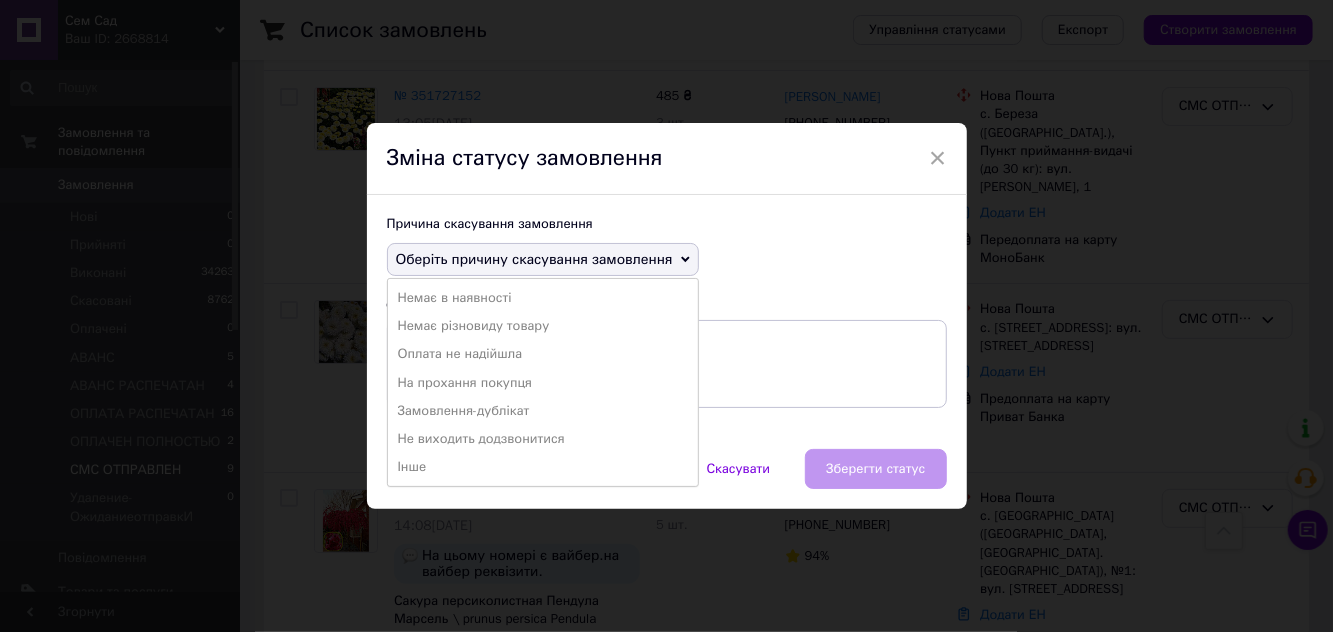 click on "Оплата не надійшла" at bounding box center [543, 354] 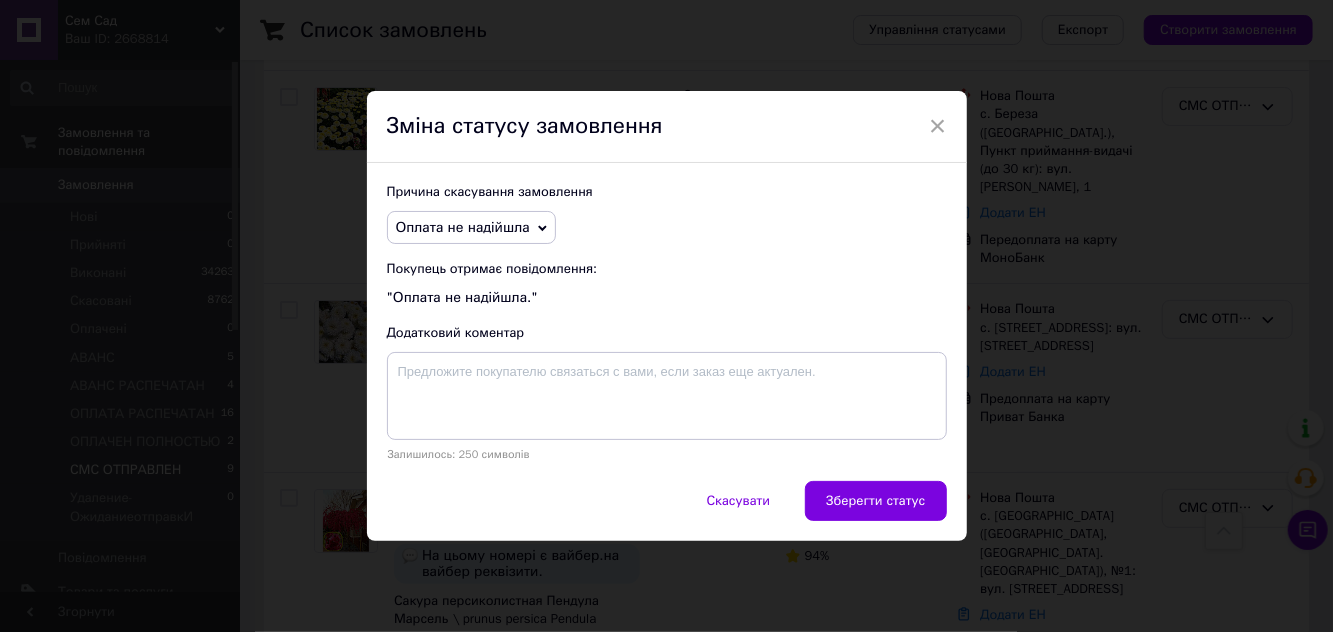 click on "Зберегти статус" at bounding box center (875, 501) 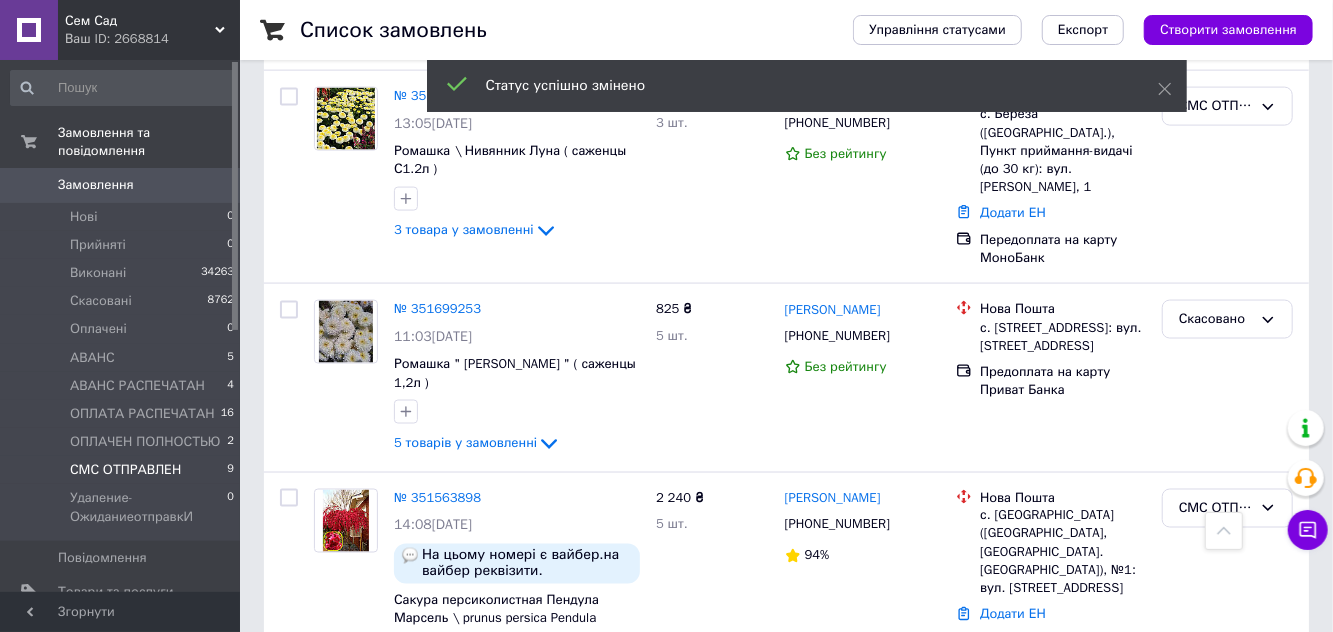 scroll, scrollTop: 1506, scrollLeft: 0, axis: vertical 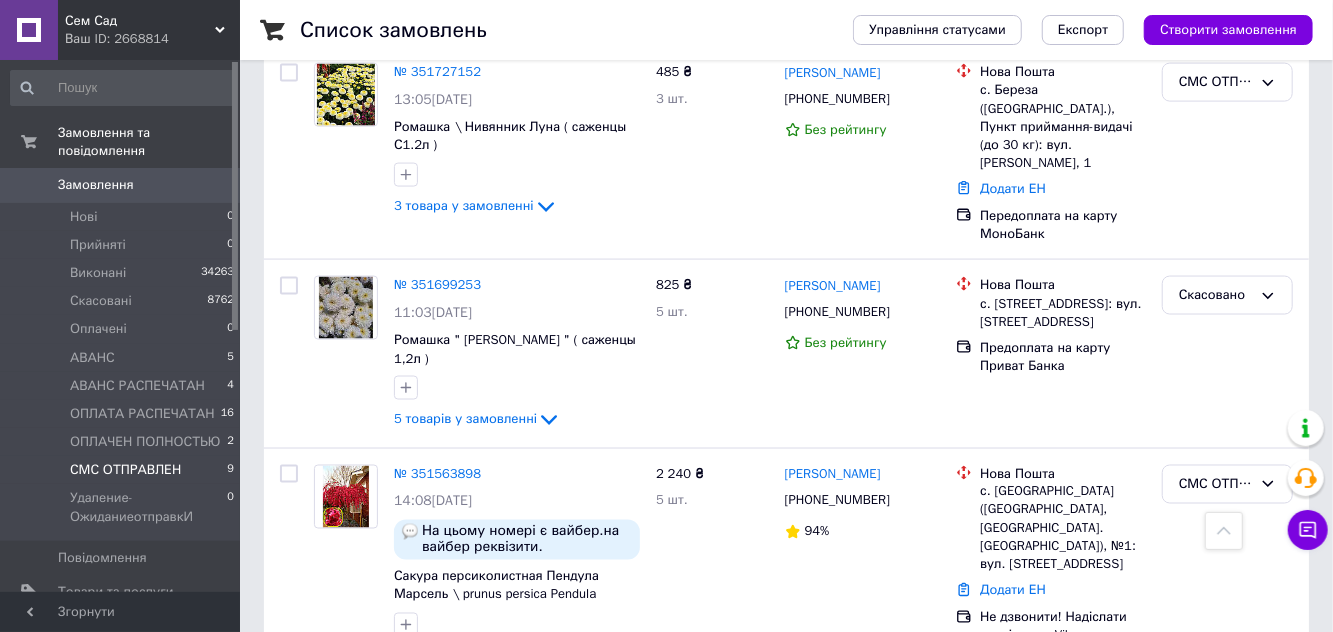 click on "№ 351563898" at bounding box center [437, 473] 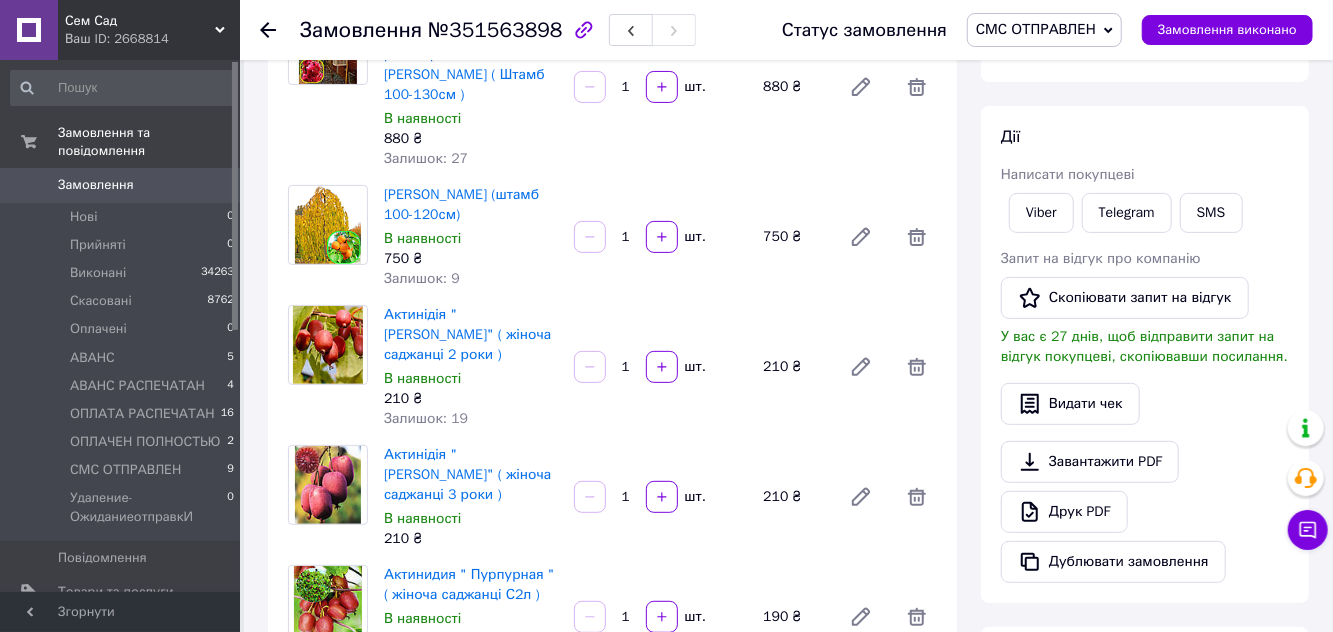 scroll, scrollTop: 0, scrollLeft: 0, axis: both 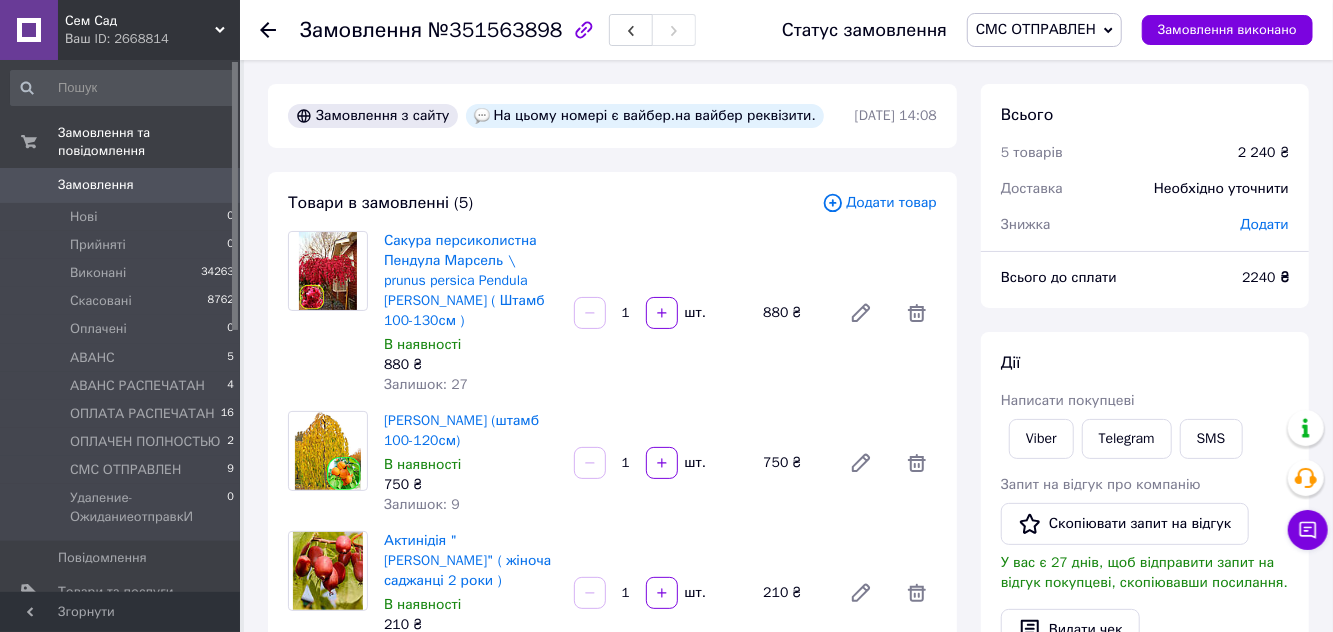 click on "Viber" at bounding box center (1041, 439) 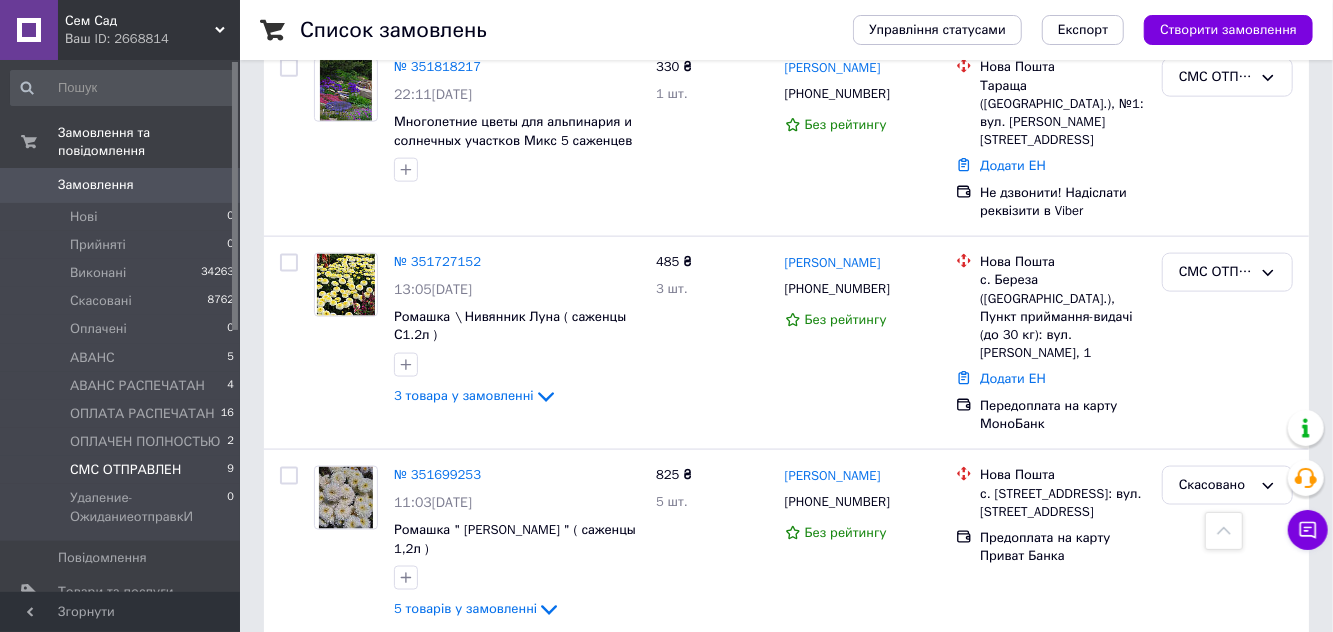 scroll, scrollTop: 1316, scrollLeft: 0, axis: vertical 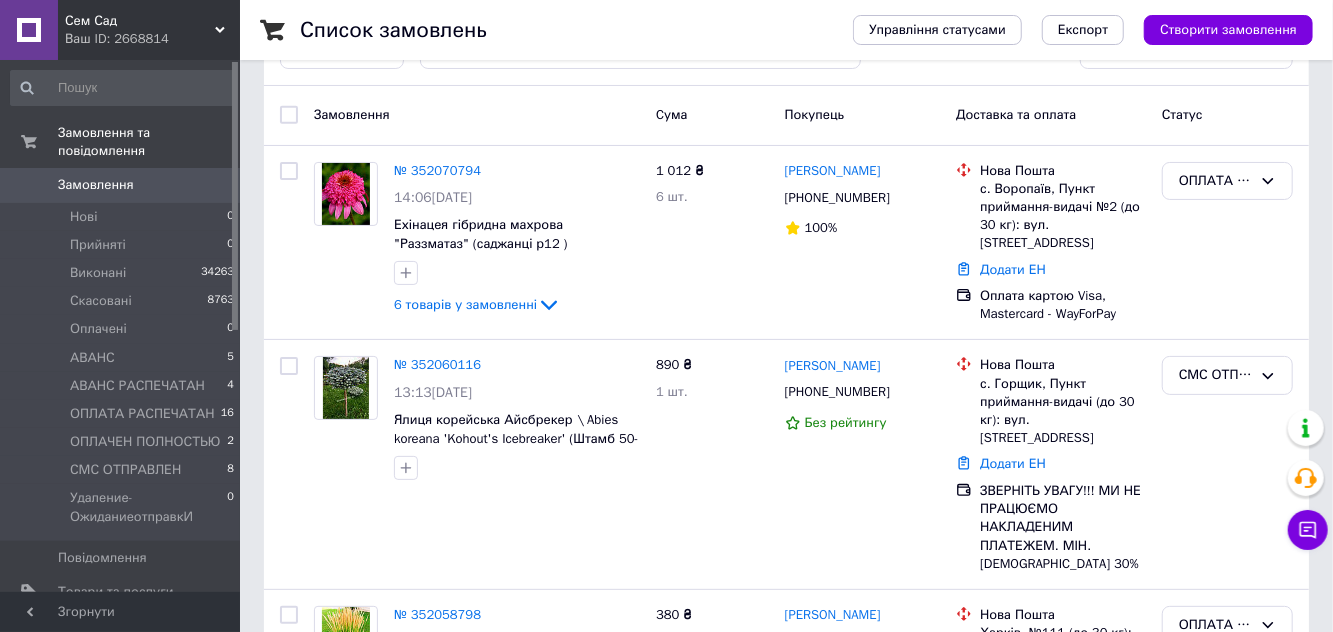 click on "№ 352060116" at bounding box center [437, 364] 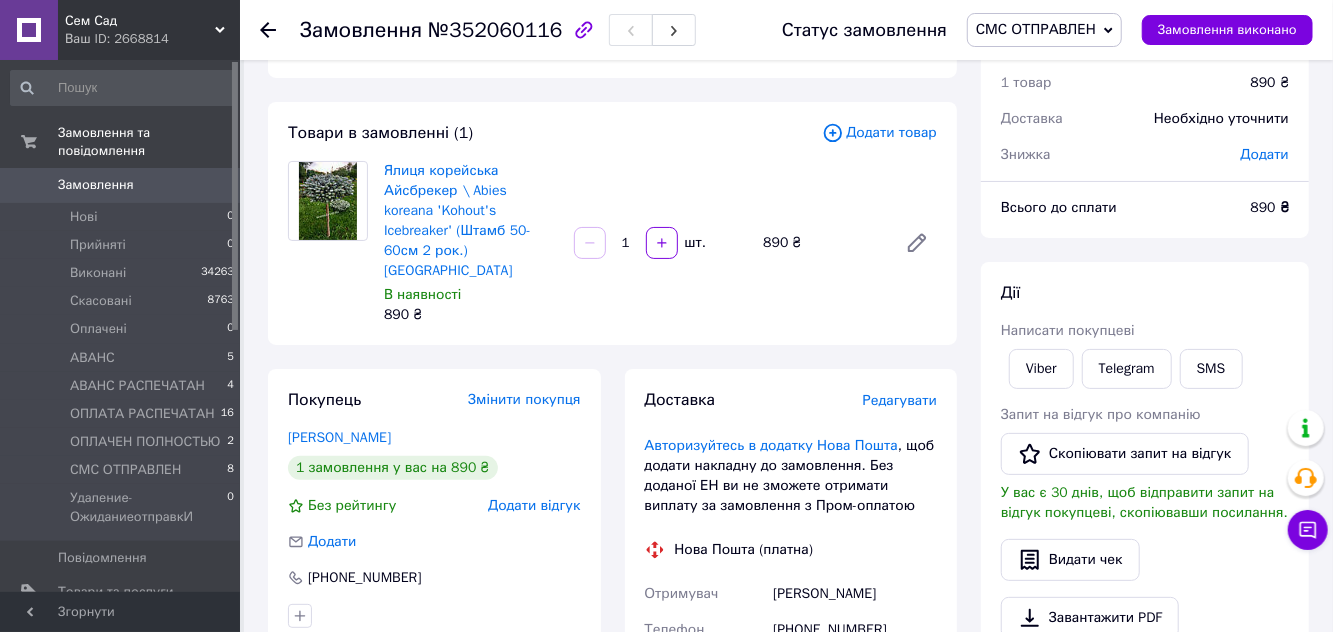 click on "Редагувати" at bounding box center [900, 400] 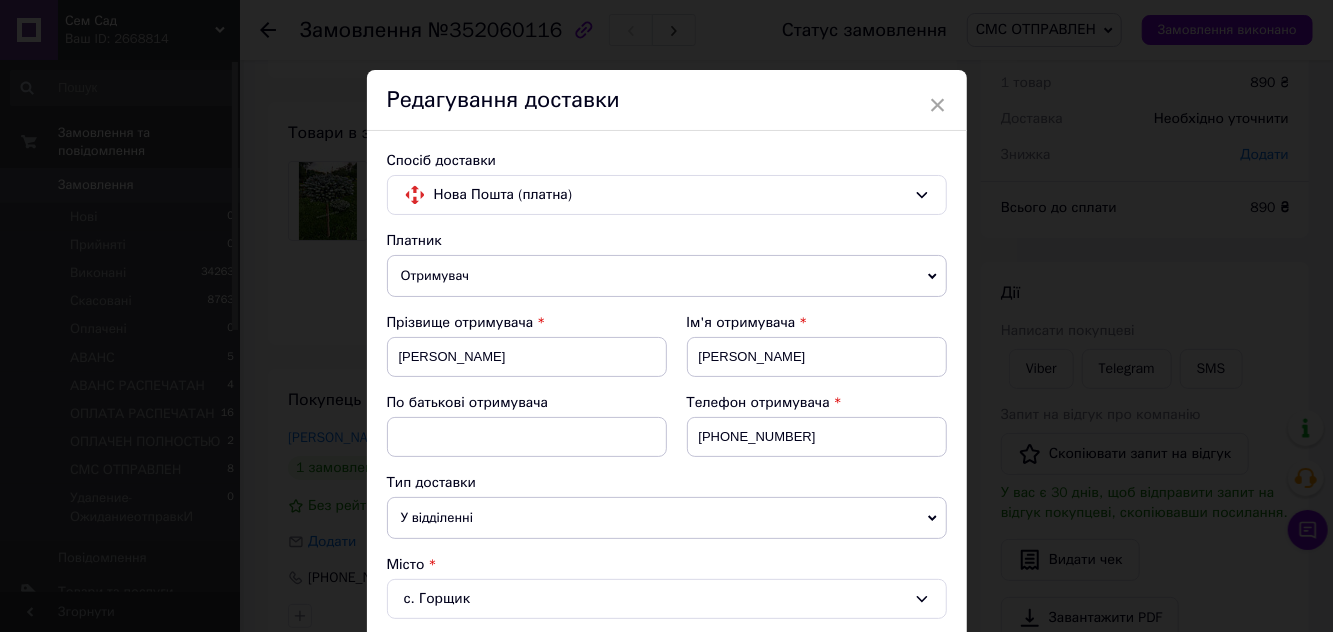 click on "с. Горщик" at bounding box center (667, 599) 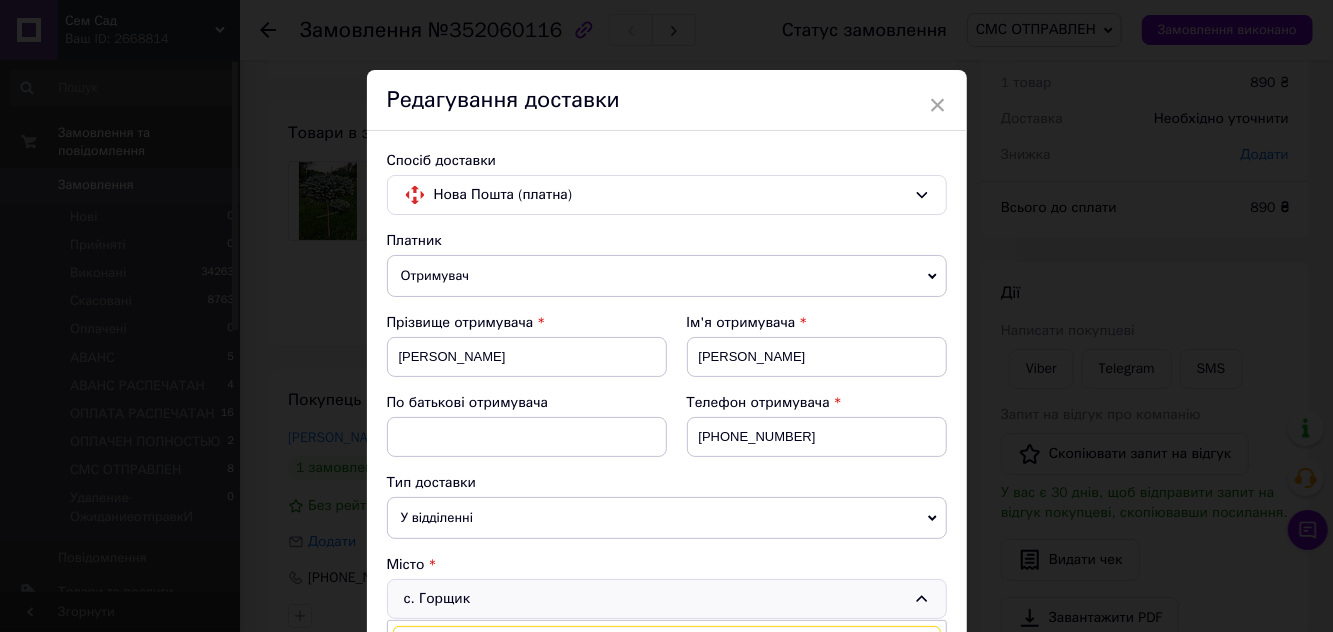 scroll, scrollTop: 25, scrollLeft: 0, axis: vertical 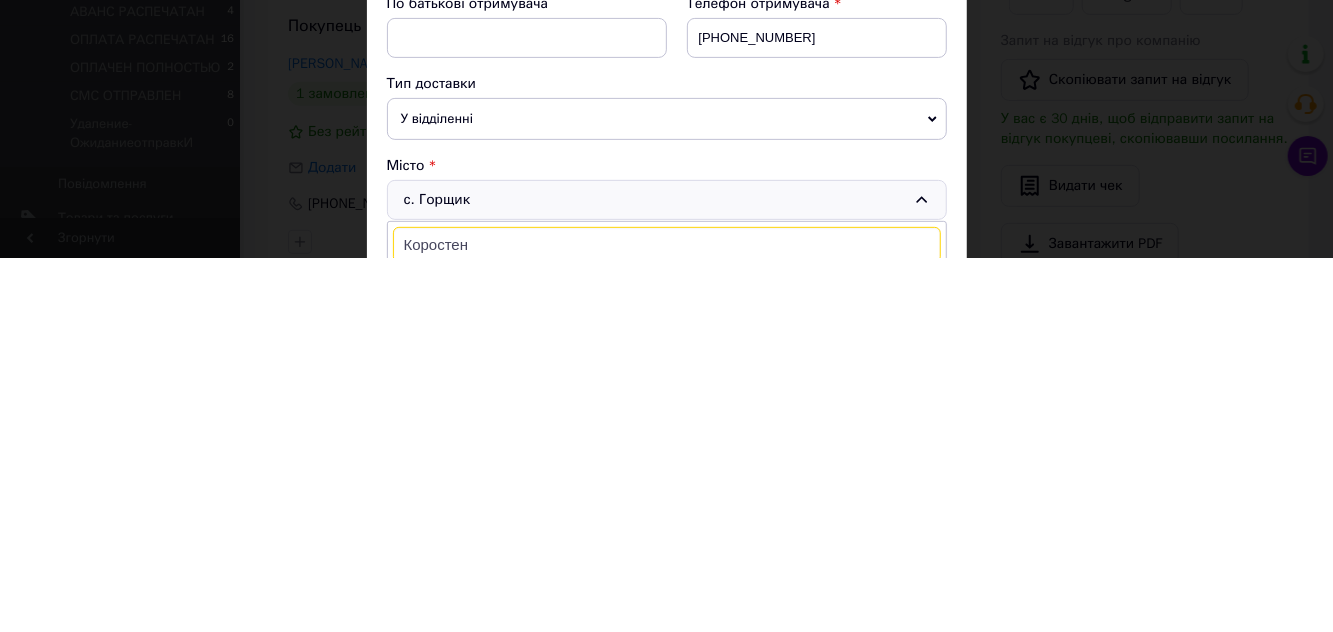 type on "Коростень" 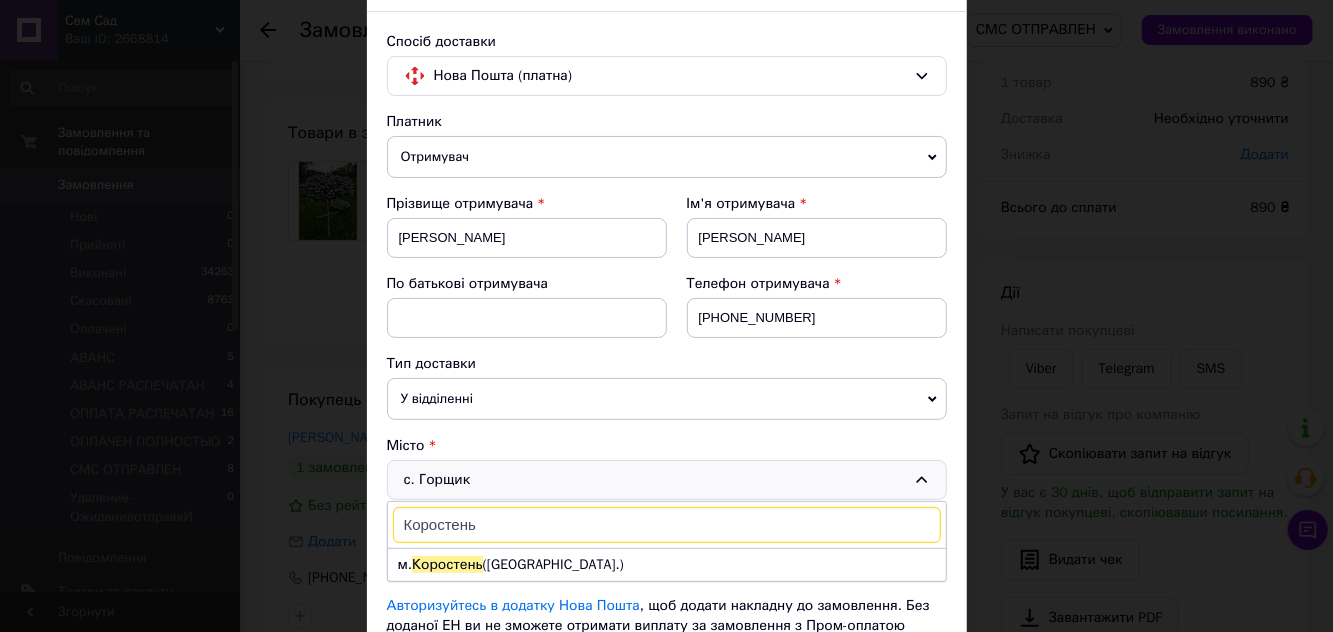 scroll, scrollTop: 170, scrollLeft: 0, axis: vertical 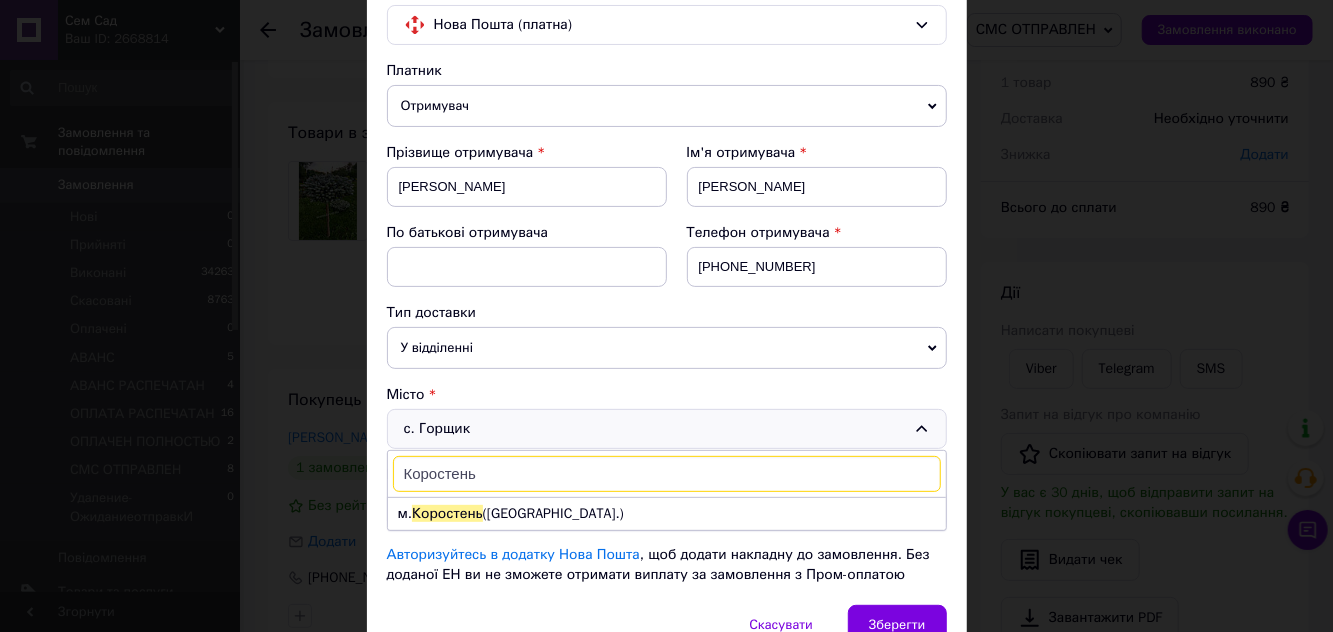 click on "м.  Коростень  (Житомирська обл.)" at bounding box center [667, 514] 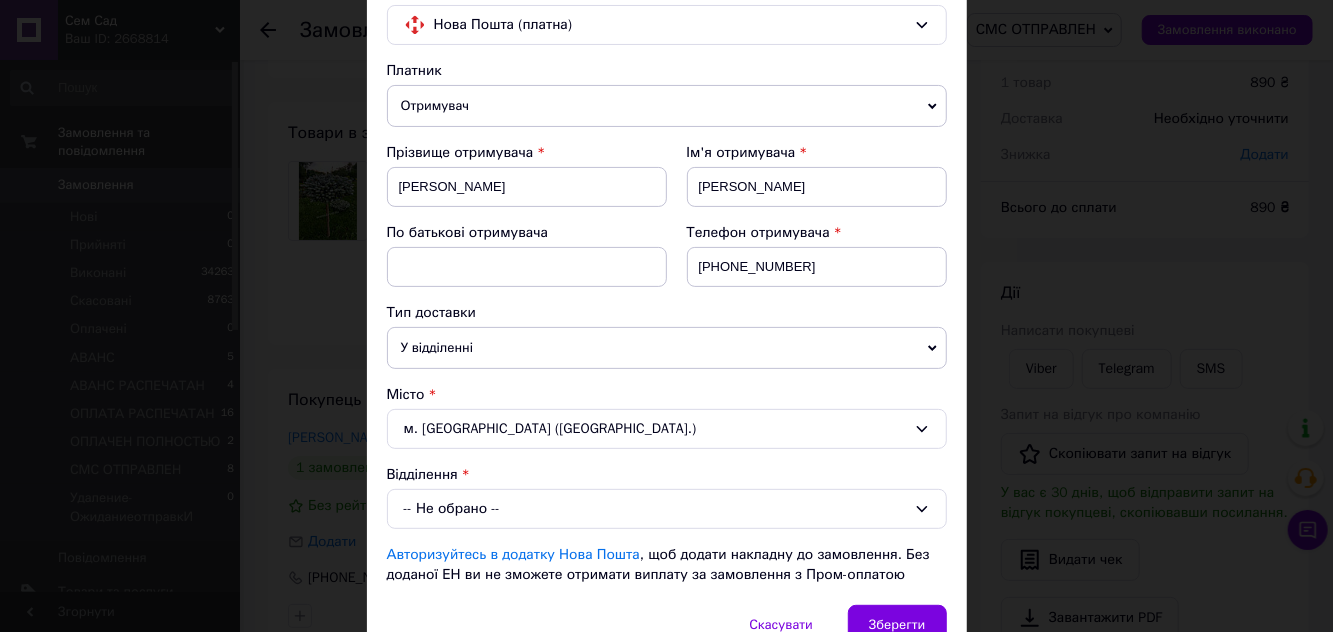 click on "-- Не обрано --" at bounding box center (667, 509) 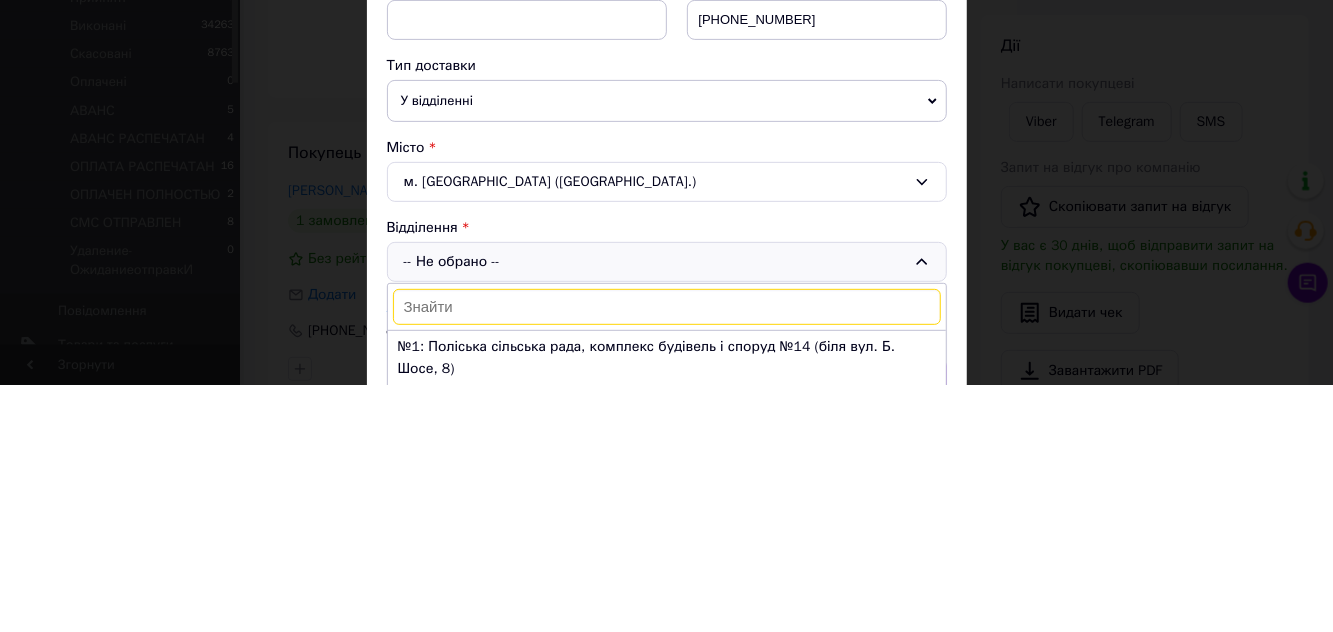 scroll, scrollTop: 70, scrollLeft: 0, axis: vertical 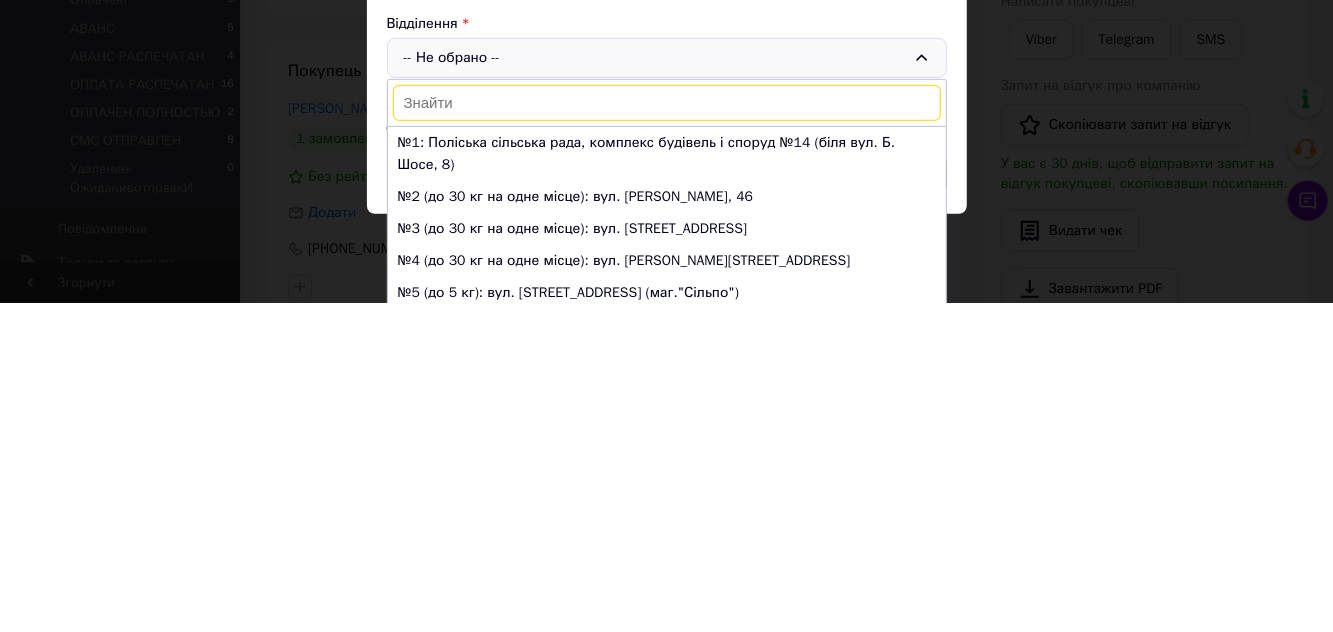 click on "№1: Поліська сільська рада, комплекс будівель і споруд №14 (біля вул. Б. Шосе, 8)" at bounding box center [667, 483] 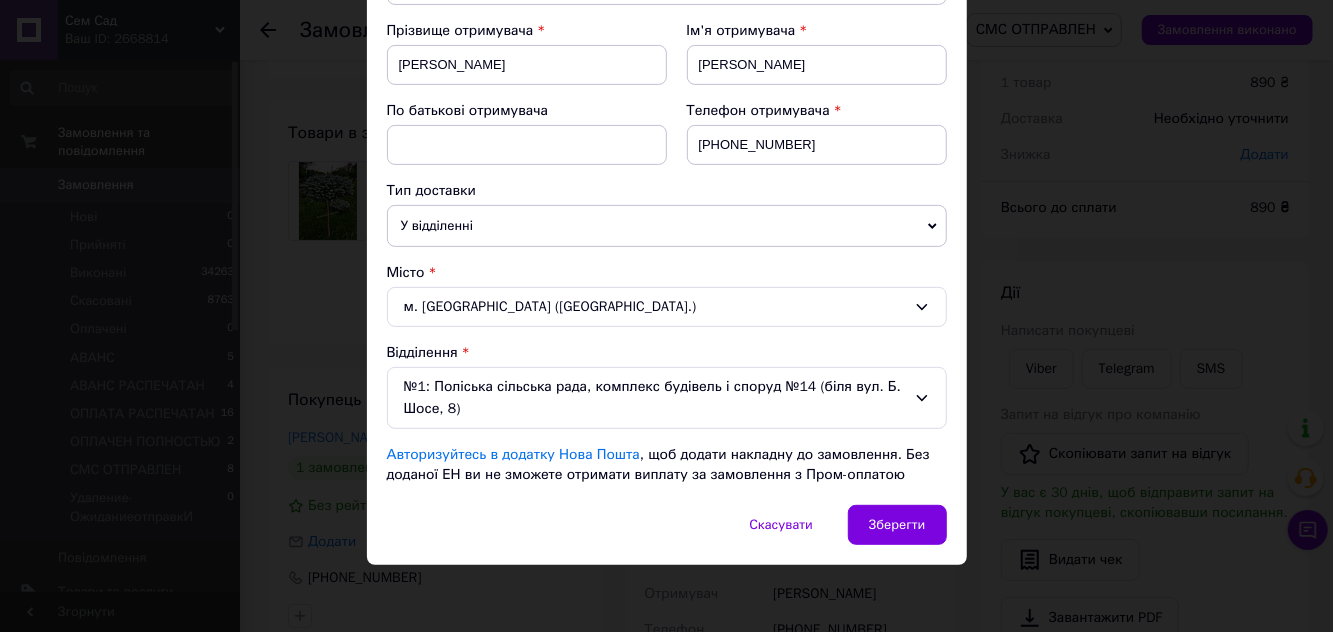 scroll, scrollTop: 289, scrollLeft: 0, axis: vertical 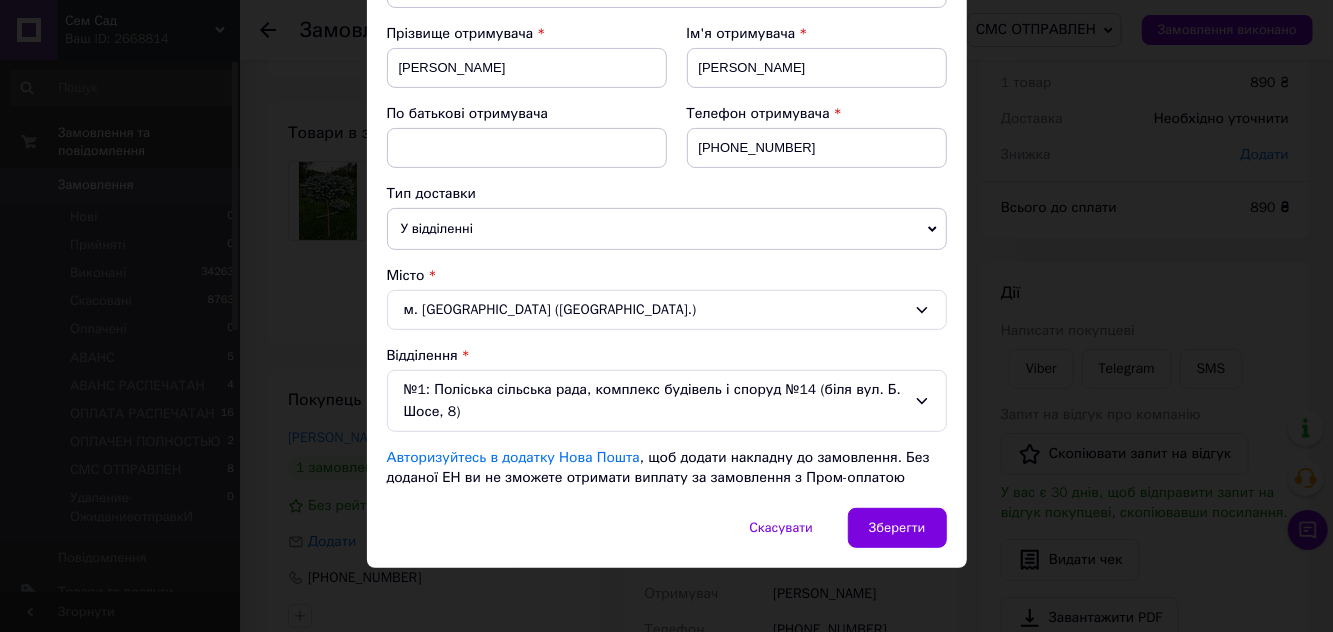click on "Зберегти" at bounding box center [897, 528] 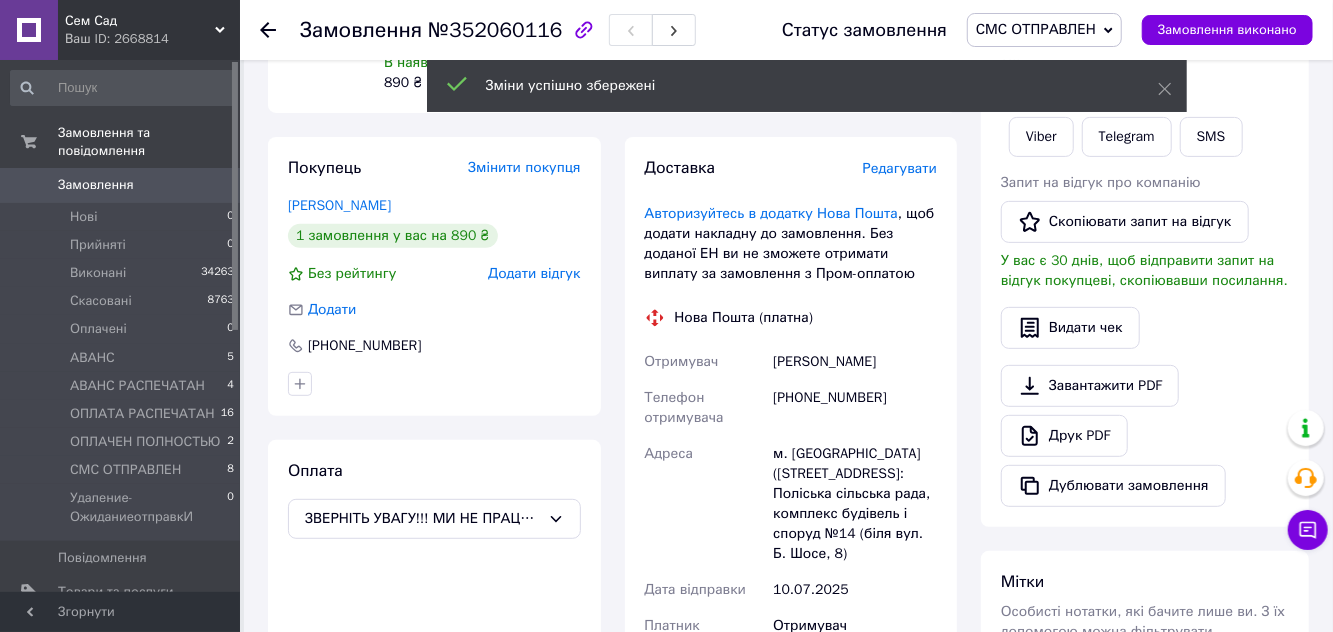 scroll, scrollTop: 324, scrollLeft: 0, axis: vertical 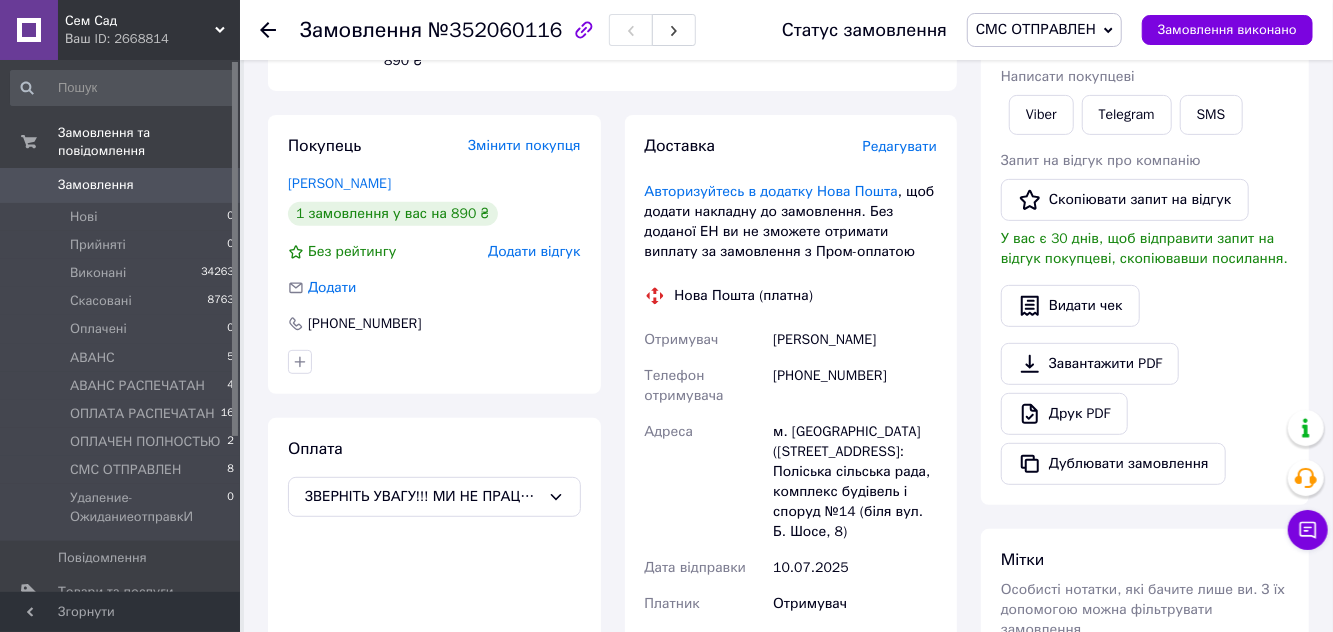 click on "Адреса" at bounding box center (669, 431) 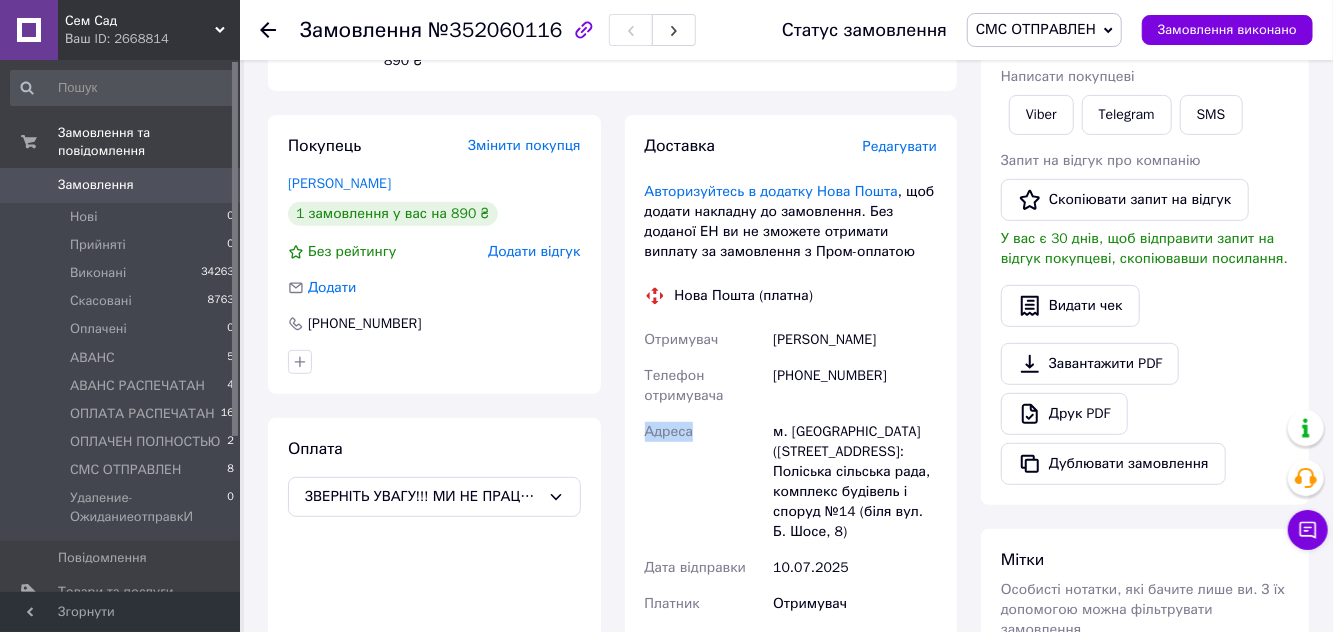 click on "м. [GEOGRAPHIC_DATA] ([STREET_ADDRESS]: Поліська сільська рада, комплекс будівель і споруд №14 (біля вул. Б. Шосе, 8)" at bounding box center [855, 482] 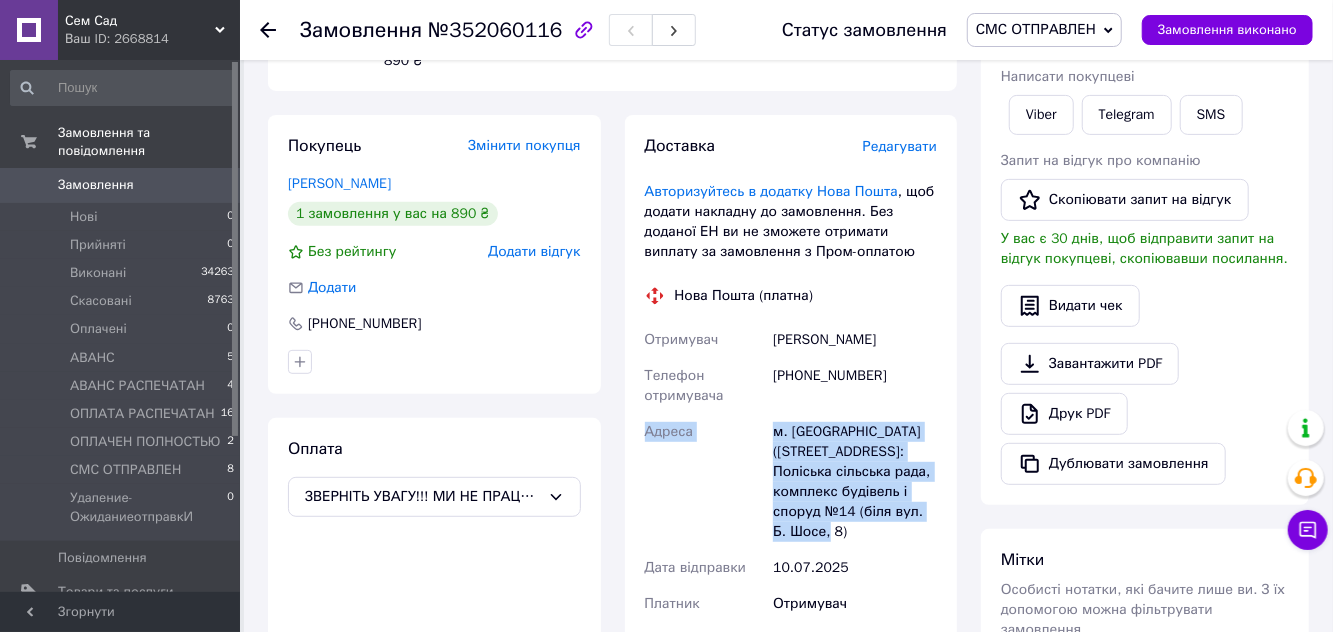 copy on "Адреса м. Коростень (Житомирська обл.), №1: Поліська сільська рада, комплекс будівель і споруд №14 (біля вул. Б. Шосе, 8)" 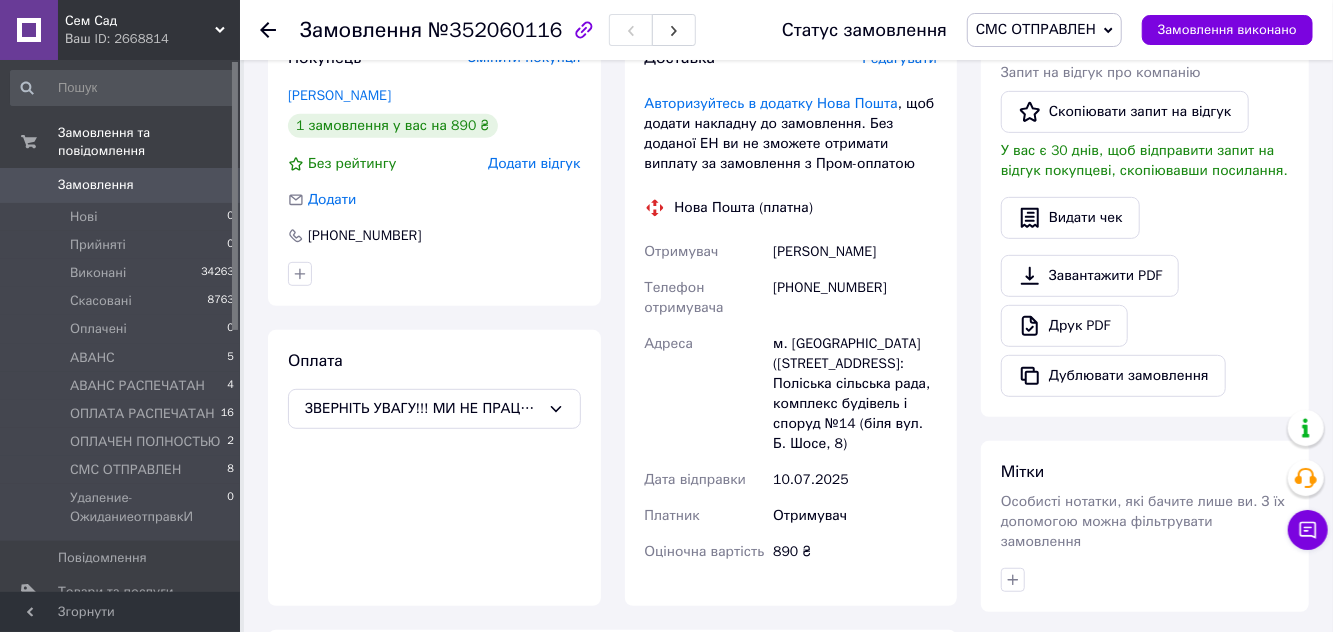 scroll, scrollTop: 420, scrollLeft: 0, axis: vertical 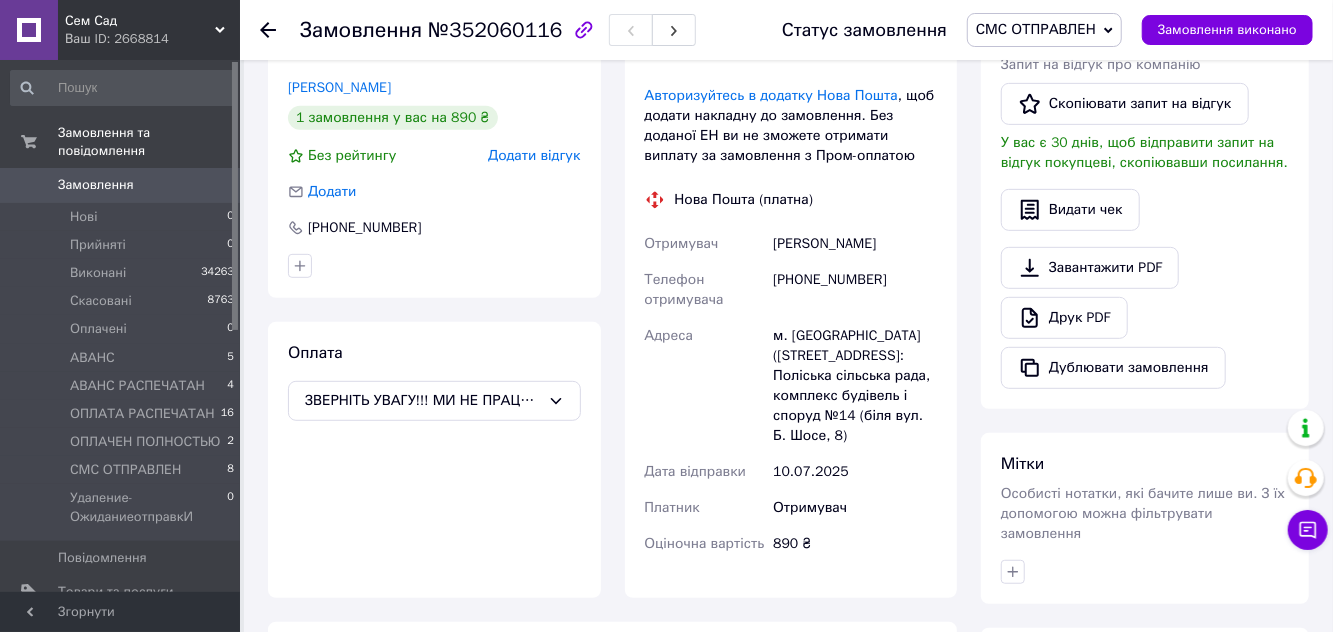 click on "Замовлення" at bounding box center [121, 185] 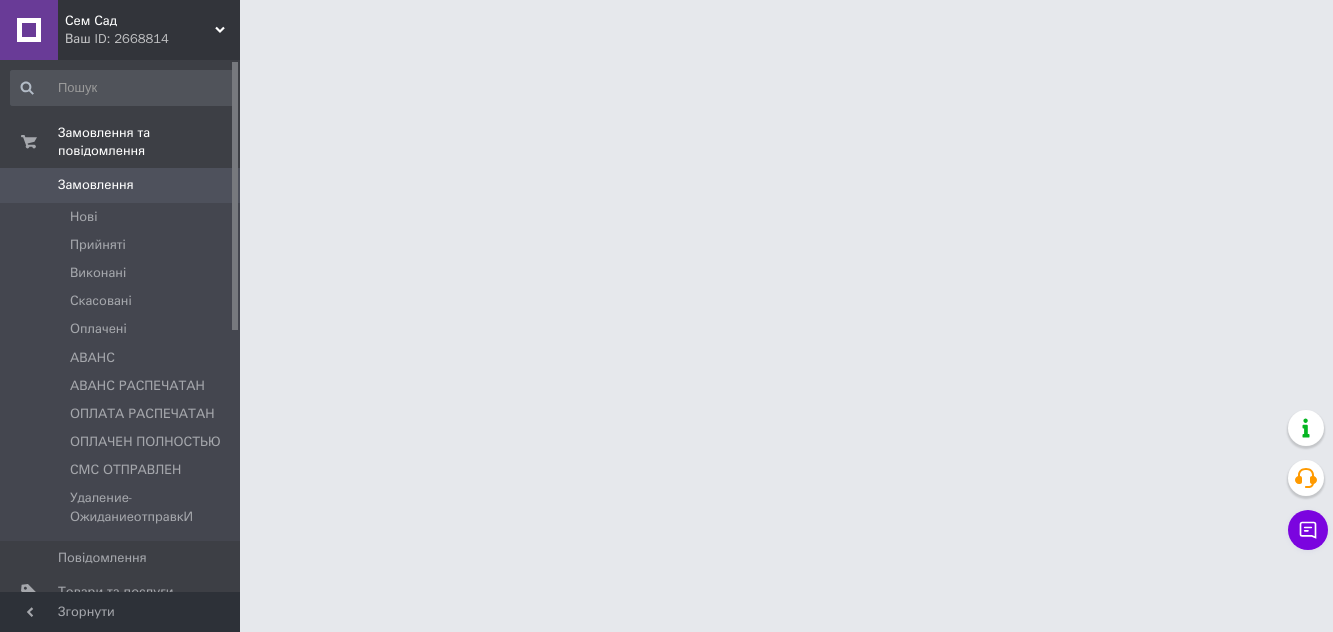 scroll, scrollTop: 0, scrollLeft: 0, axis: both 